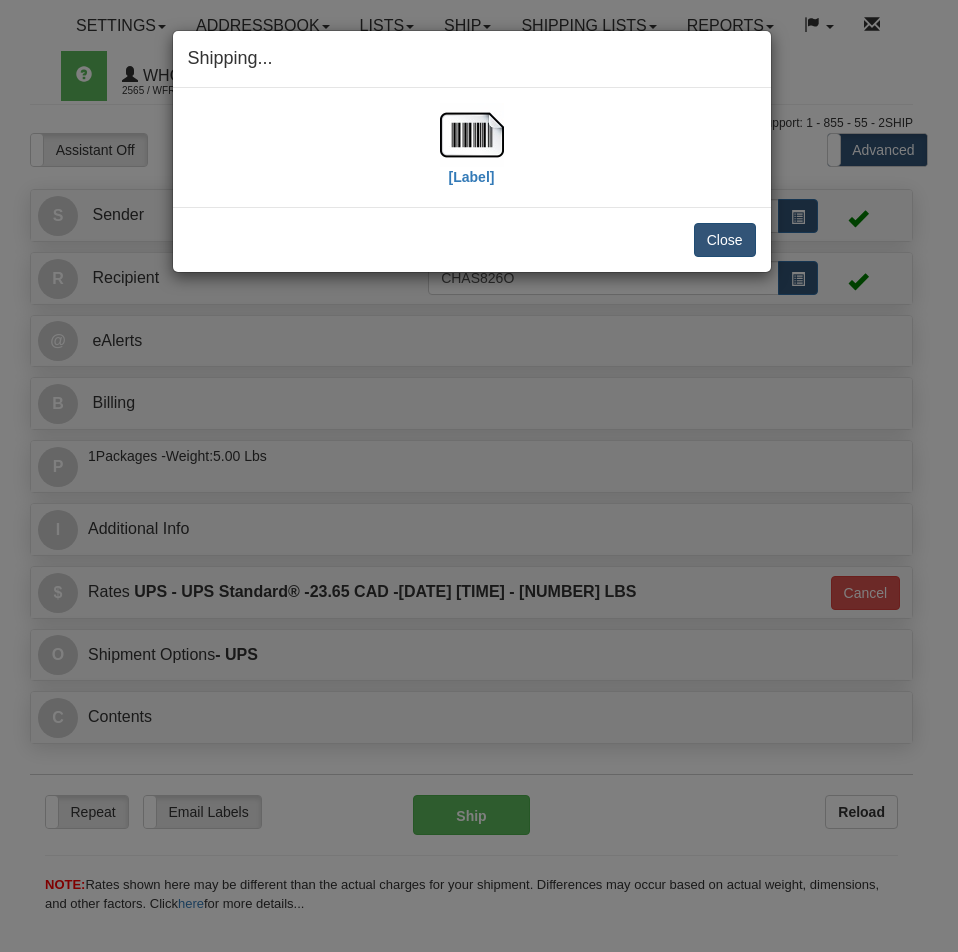 scroll, scrollTop: 400, scrollLeft: 0, axis: vertical 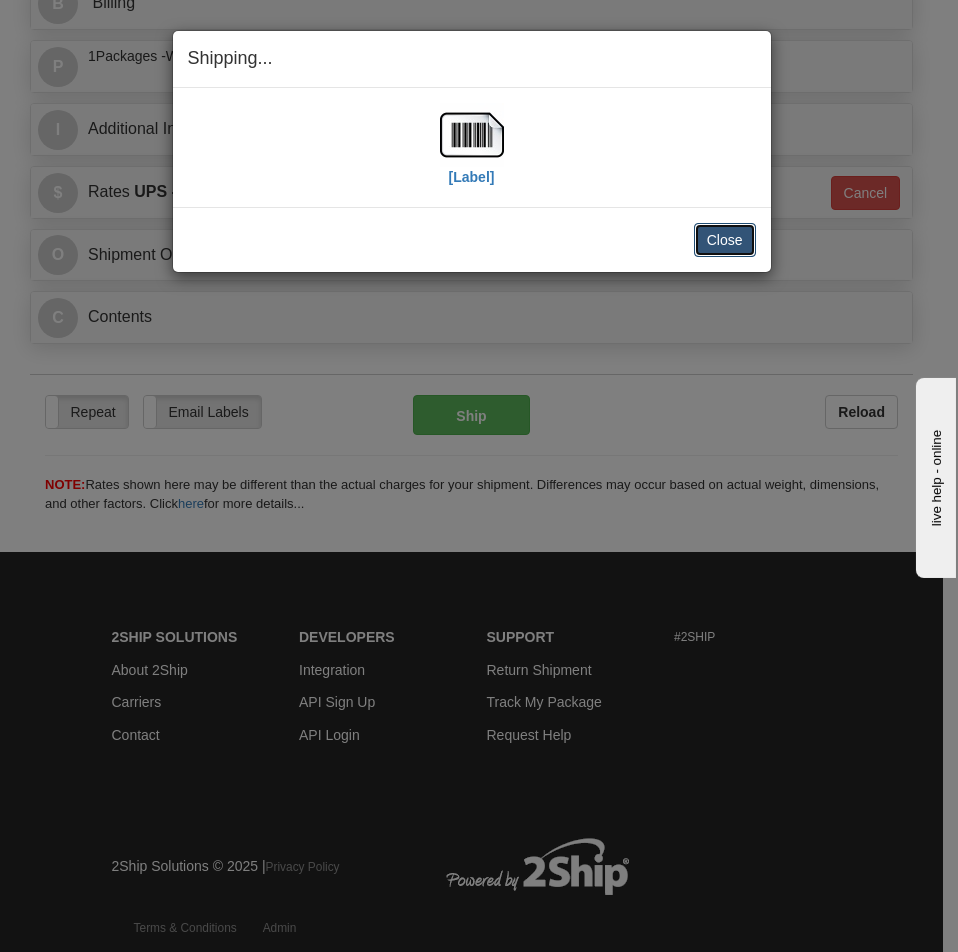 click on "Close" at bounding box center [725, 240] 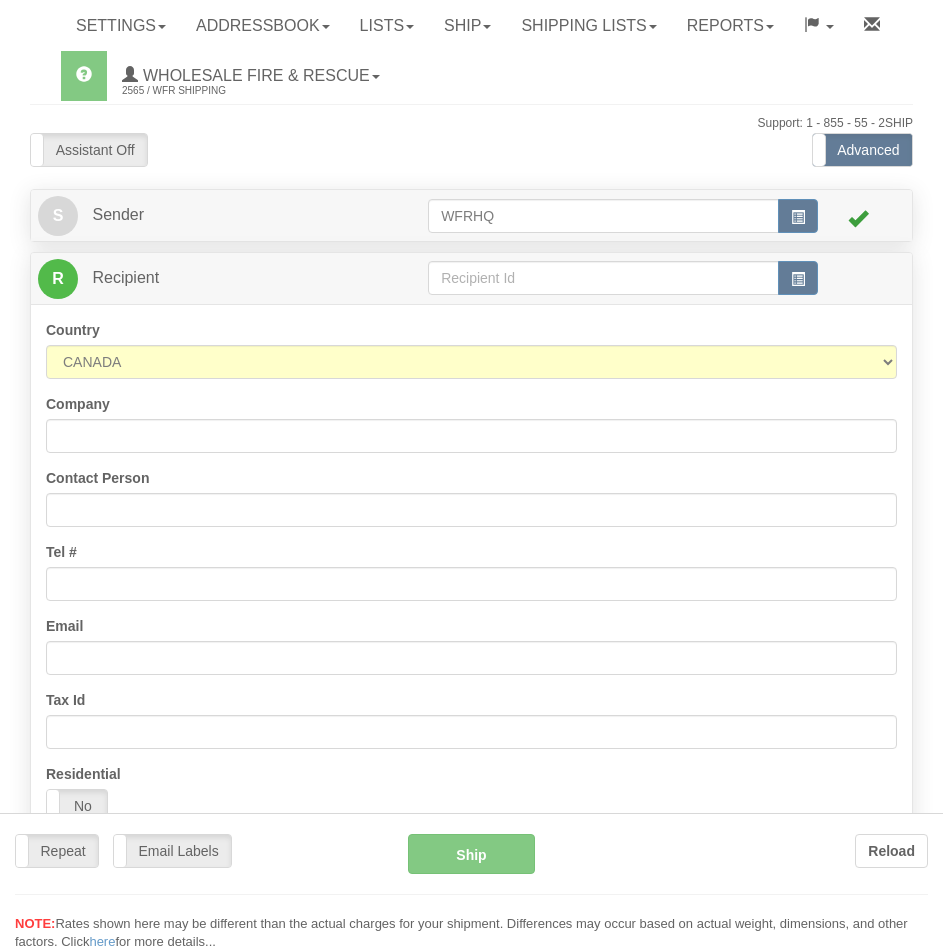 scroll, scrollTop: 0, scrollLeft: 0, axis: both 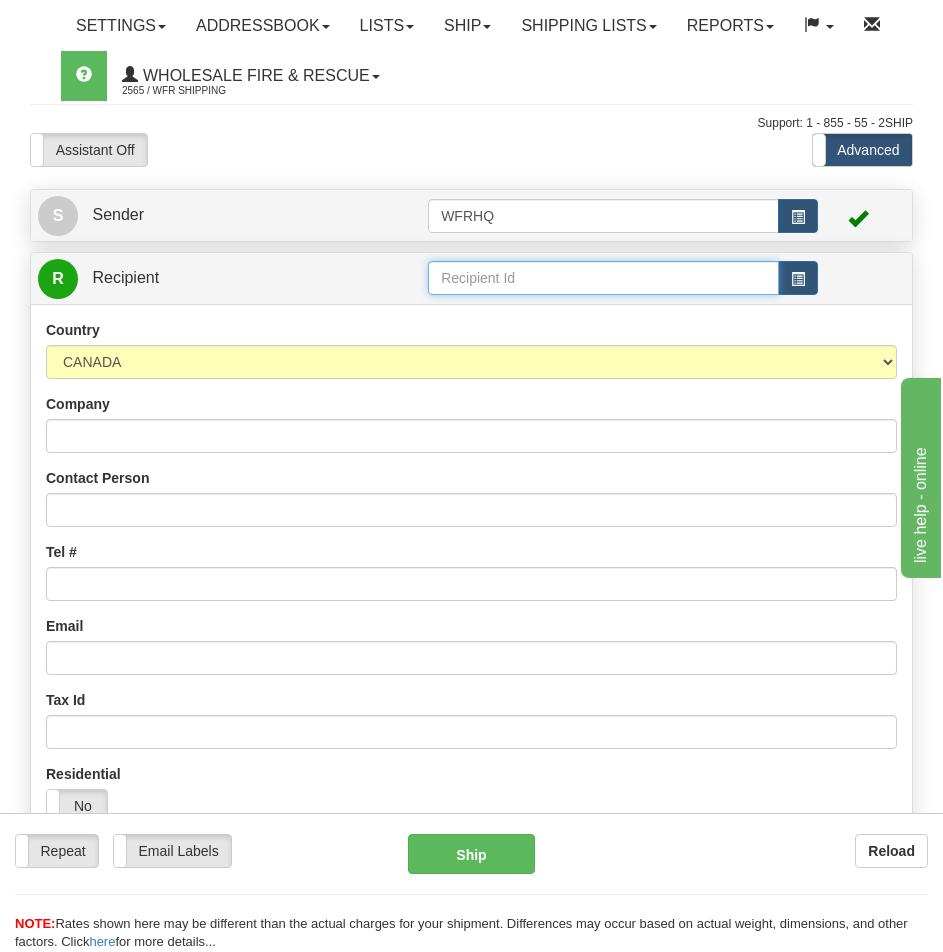 click at bounding box center [603, 278] 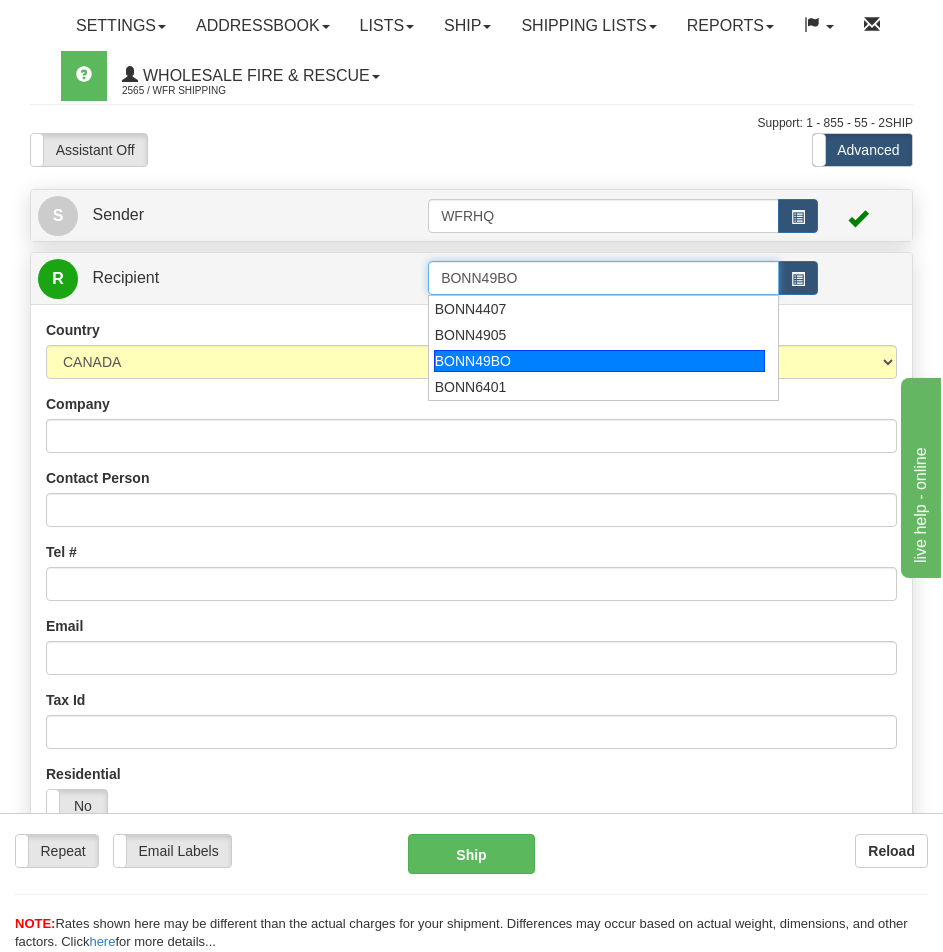 type on "BONN49BO" 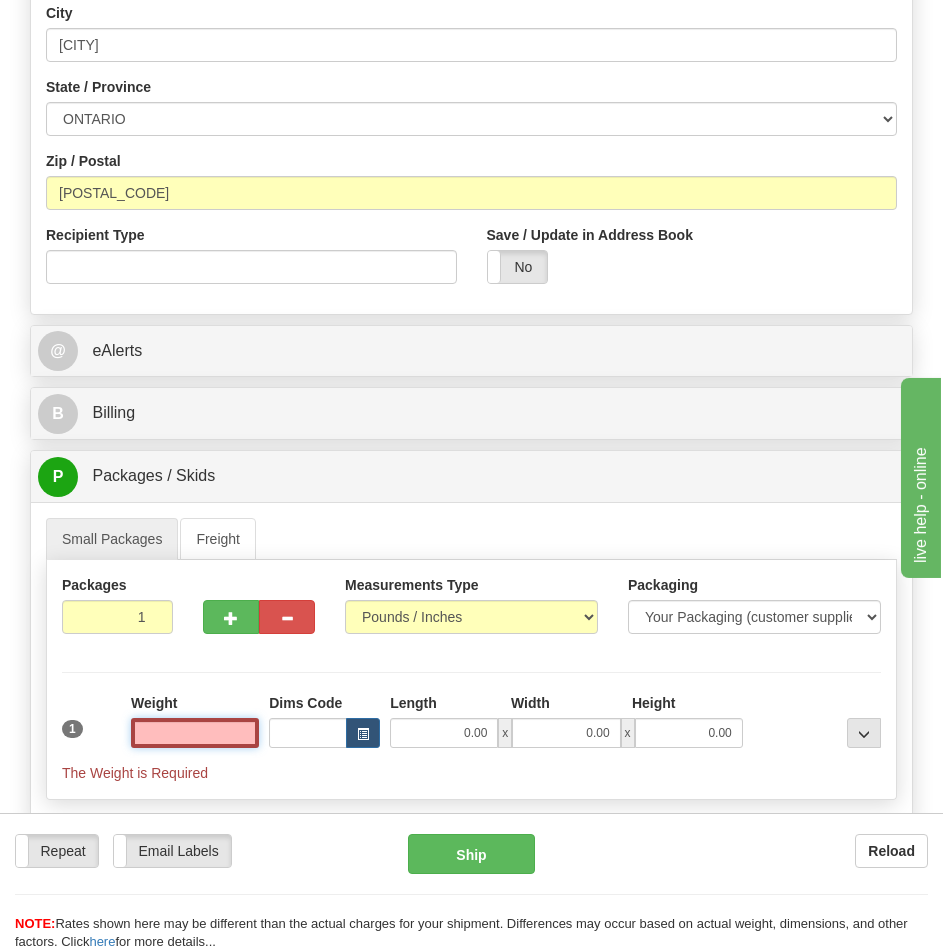 scroll, scrollTop: 1118, scrollLeft: 0, axis: vertical 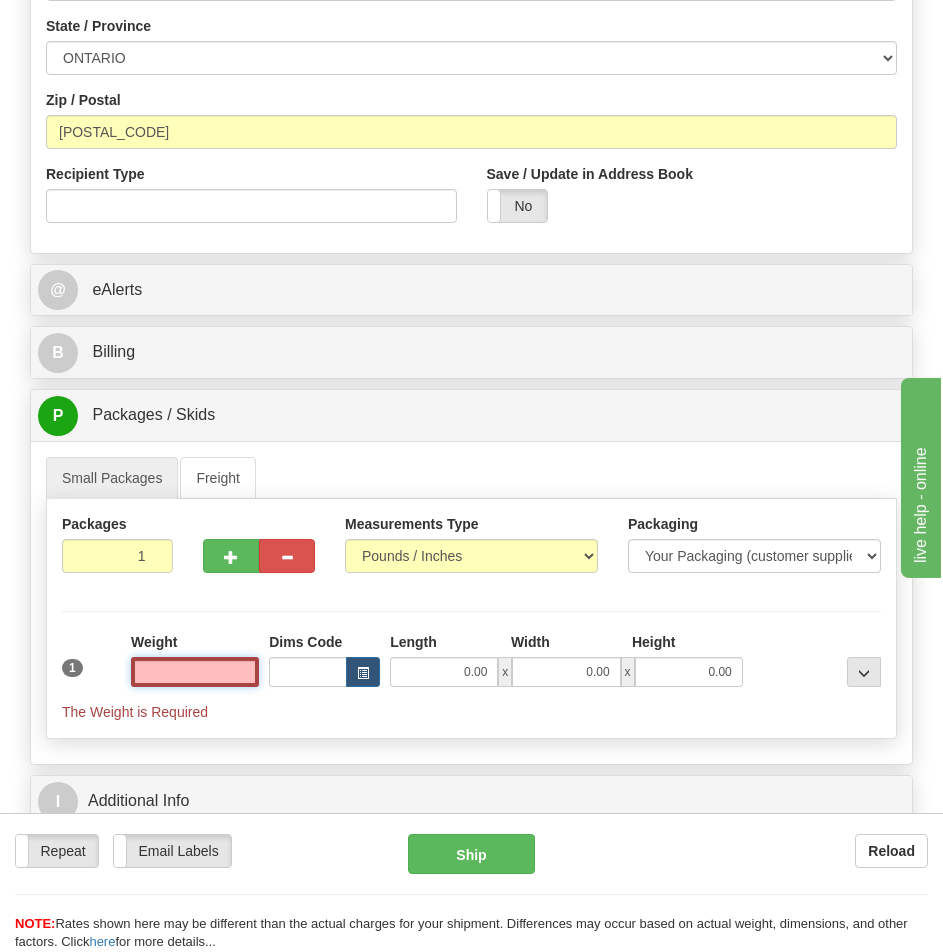 click at bounding box center [195, 672] 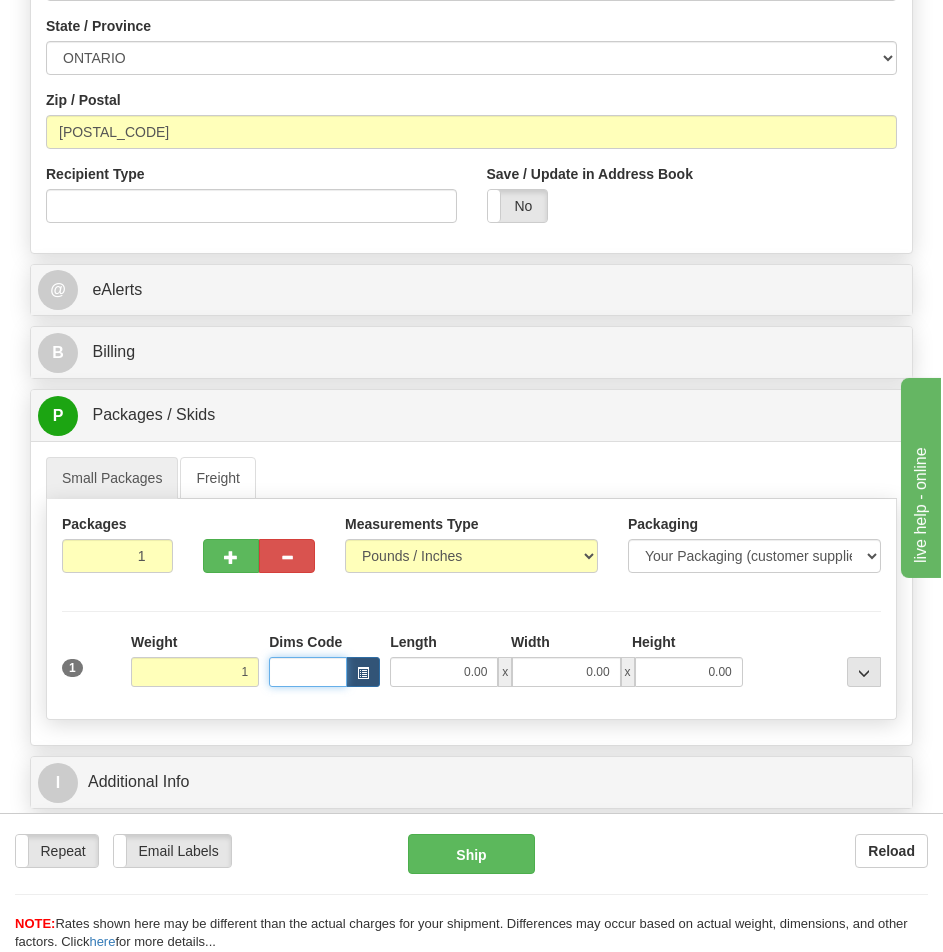 type on "1.00" 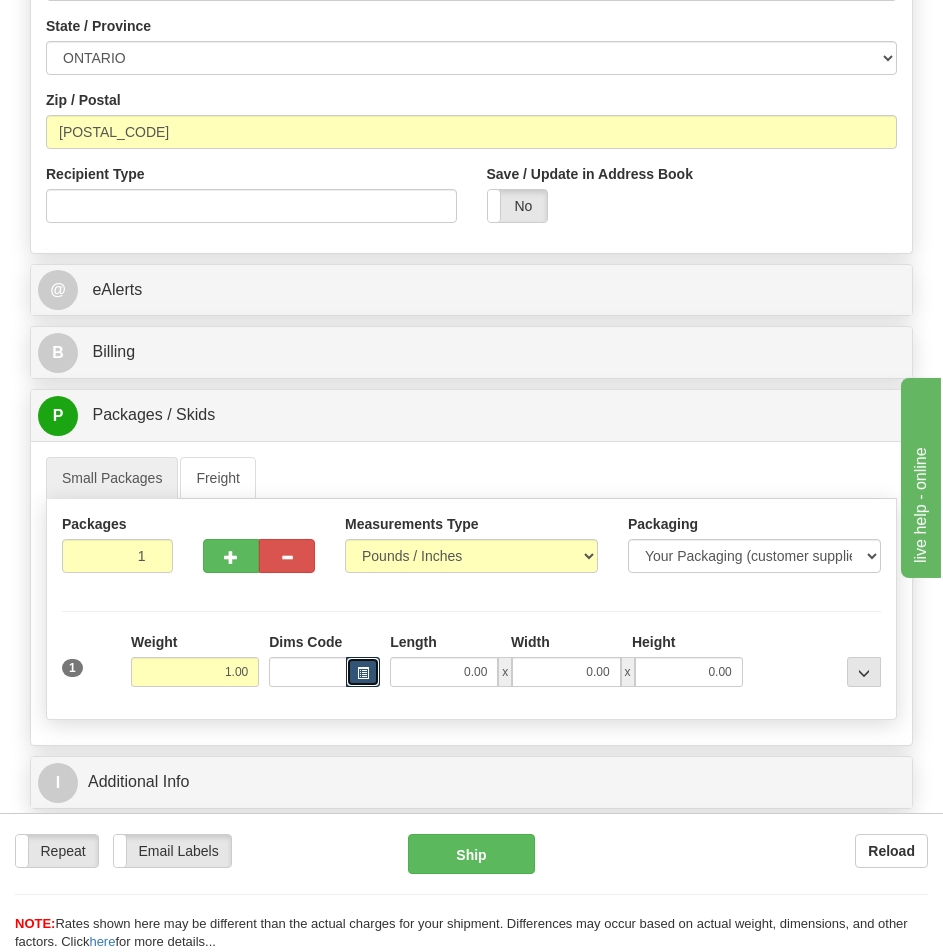 type 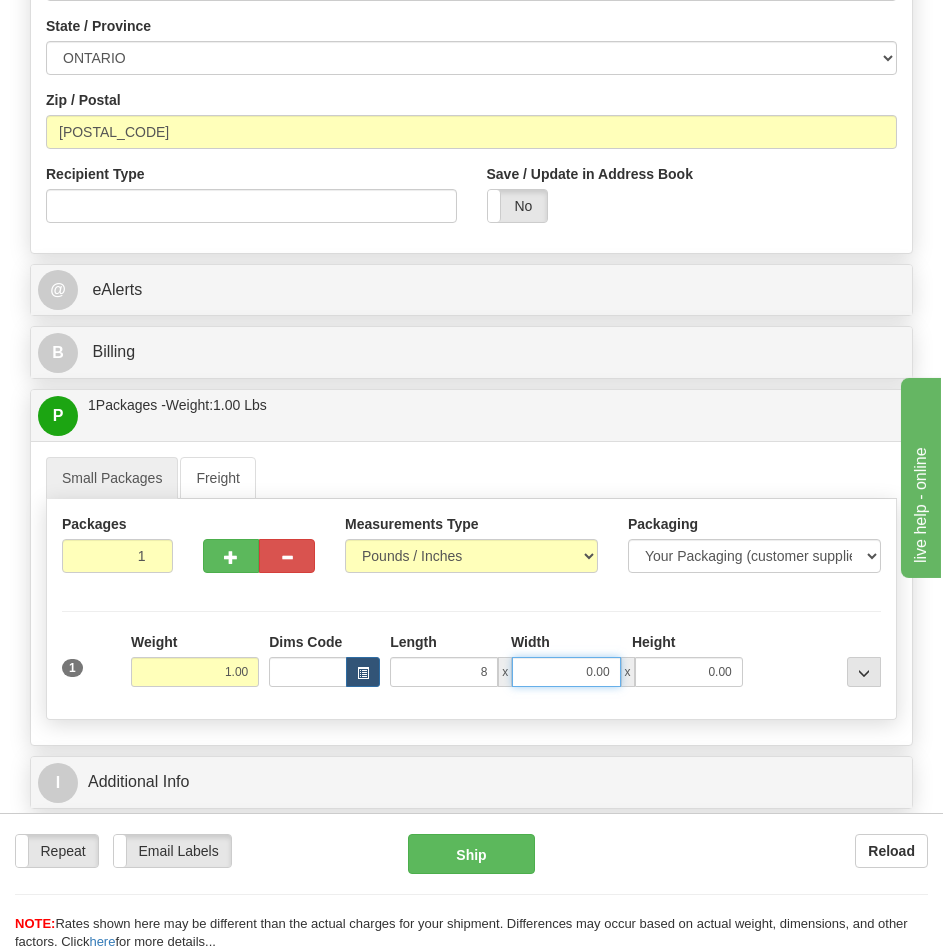 type on "8.00" 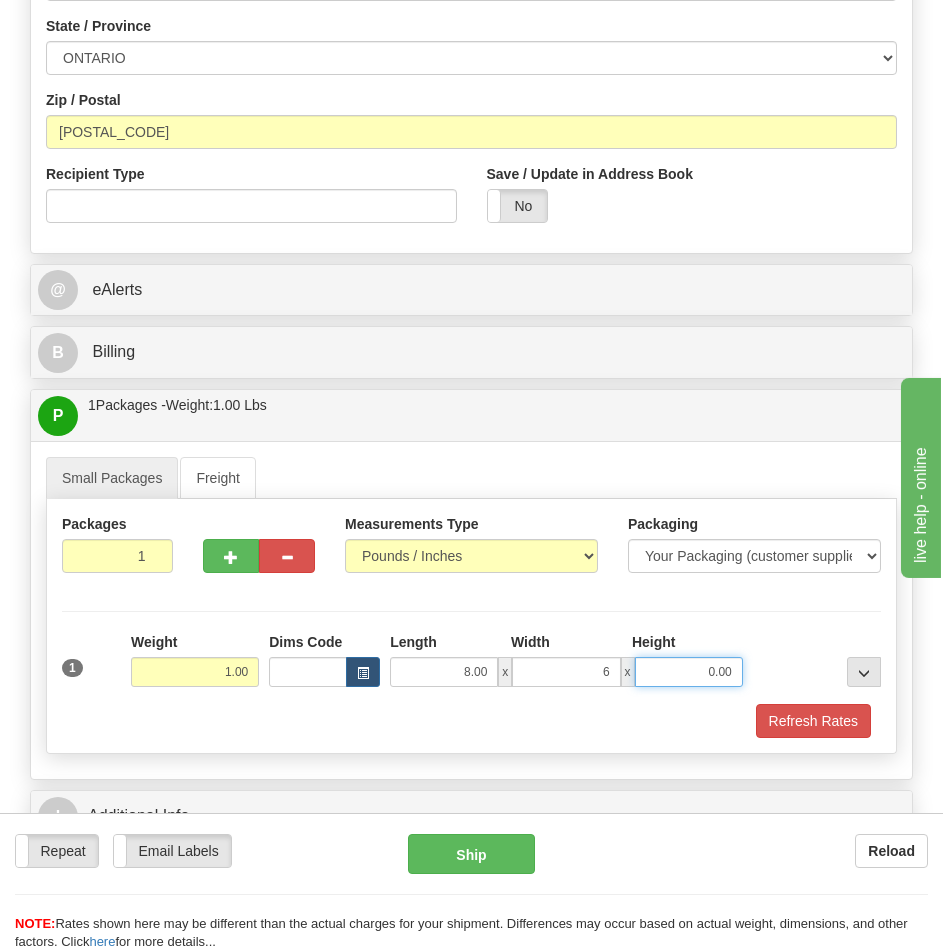 type on "6.00" 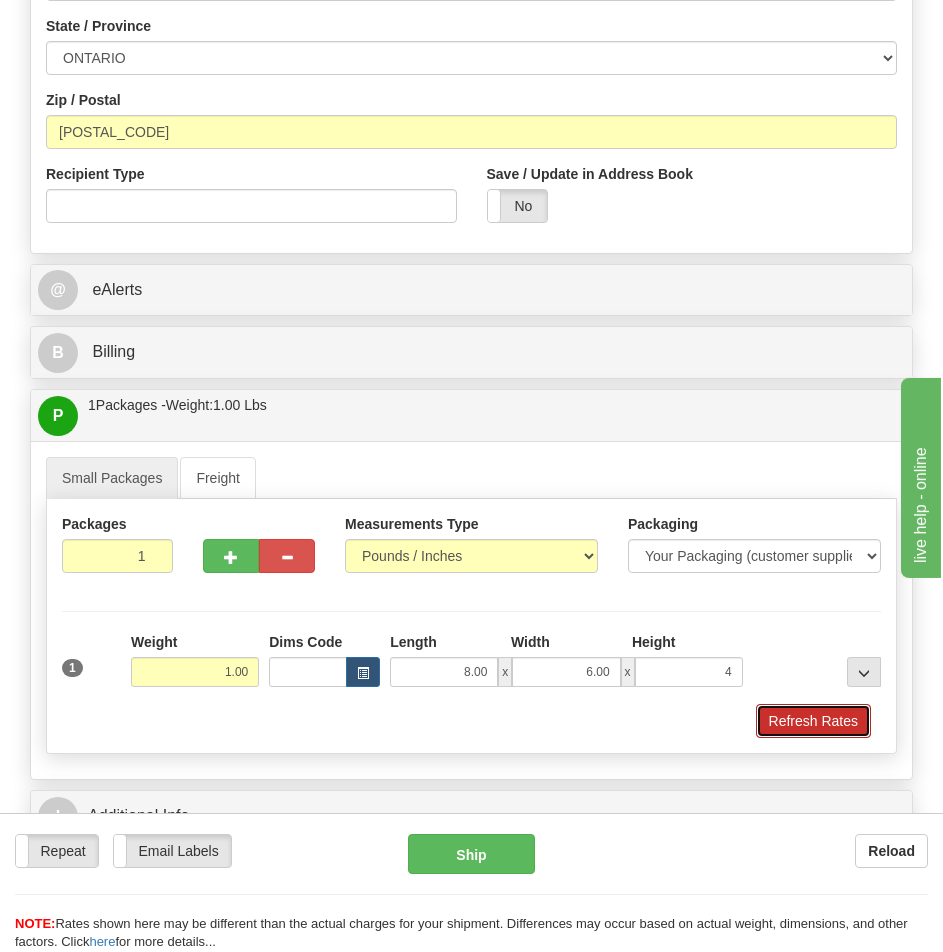 type on "4.00" 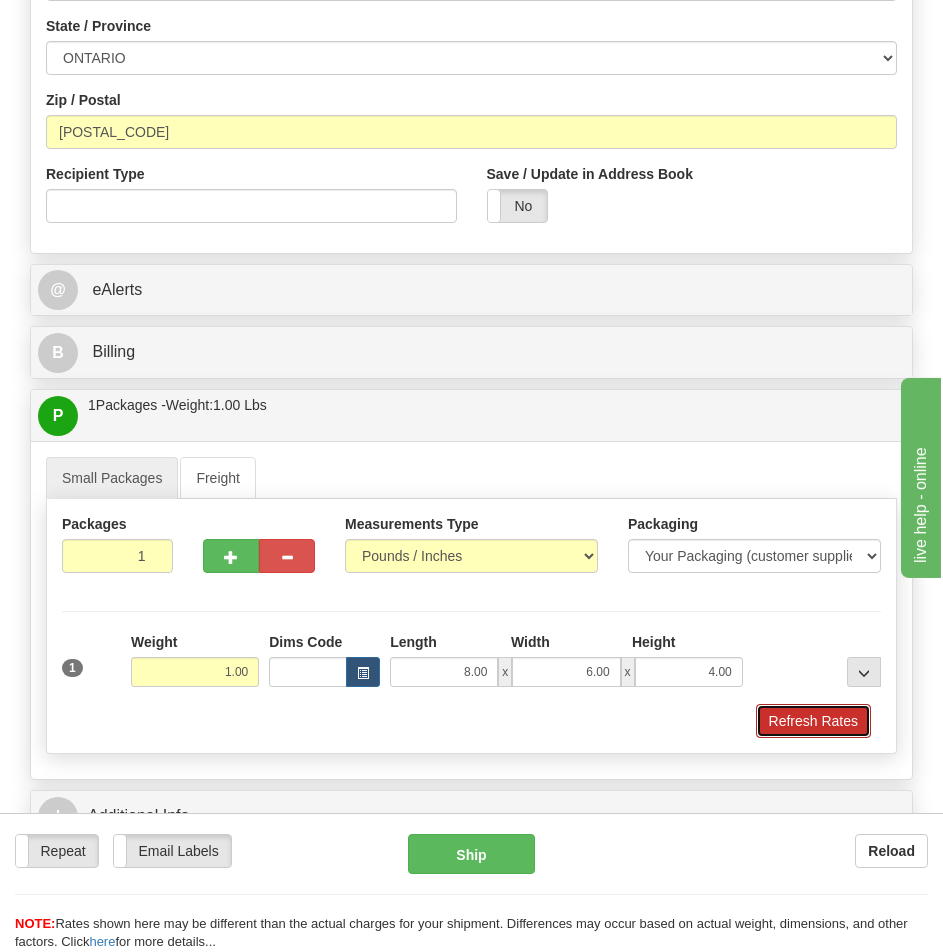 click on "Refresh Rates" at bounding box center [813, 721] 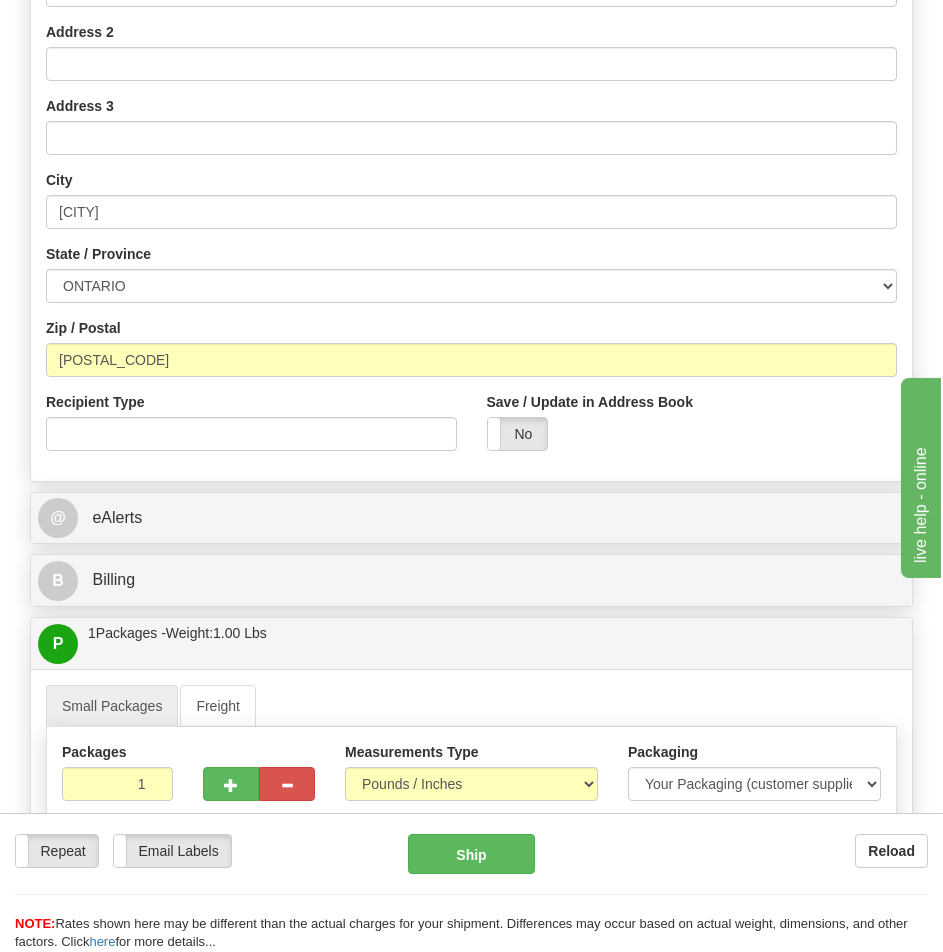 scroll, scrollTop: 1218, scrollLeft: 0, axis: vertical 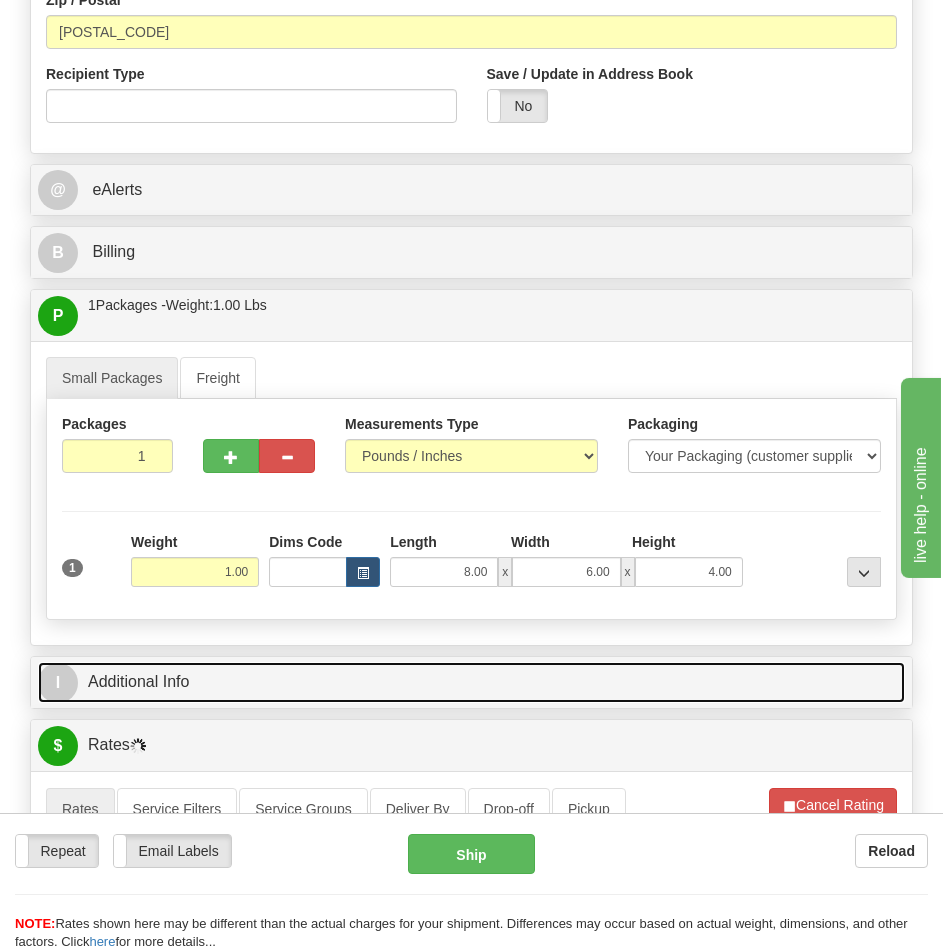 click on "I Additional Info" at bounding box center [471, 682] 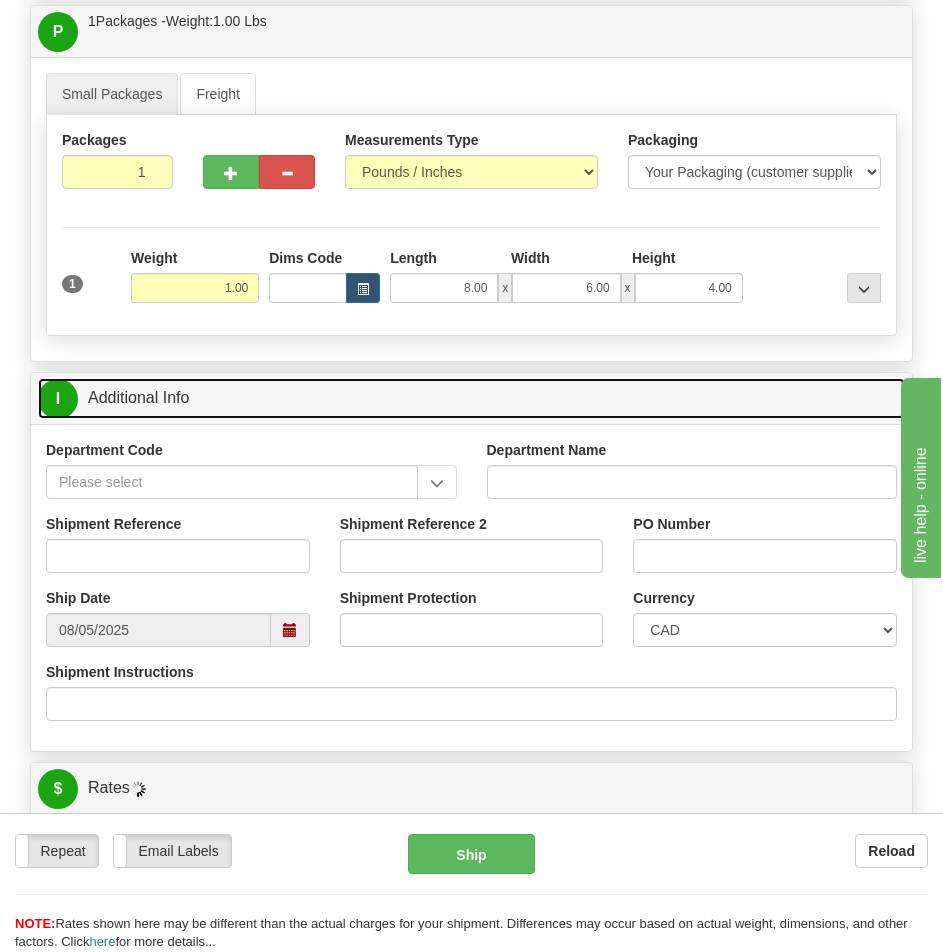 scroll, scrollTop: 1518, scrollLeft: 0, axis: vertical 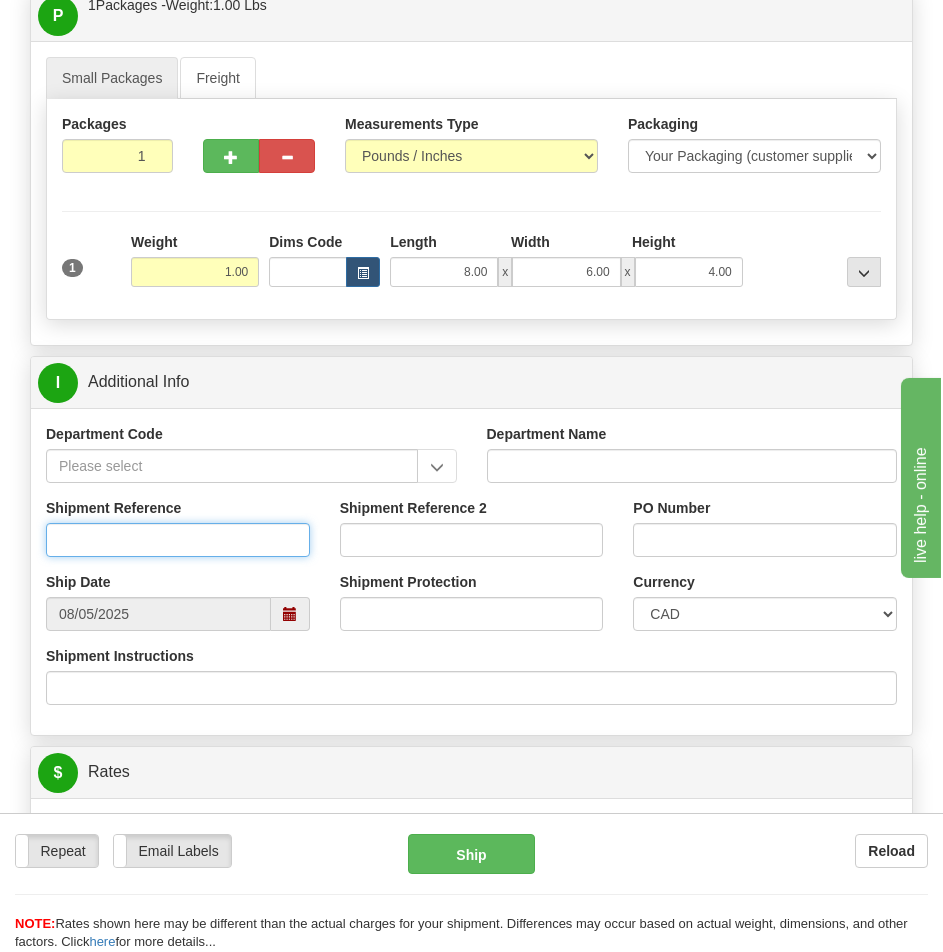 click on "Shipment Reference" at bounding box center [178, 540] 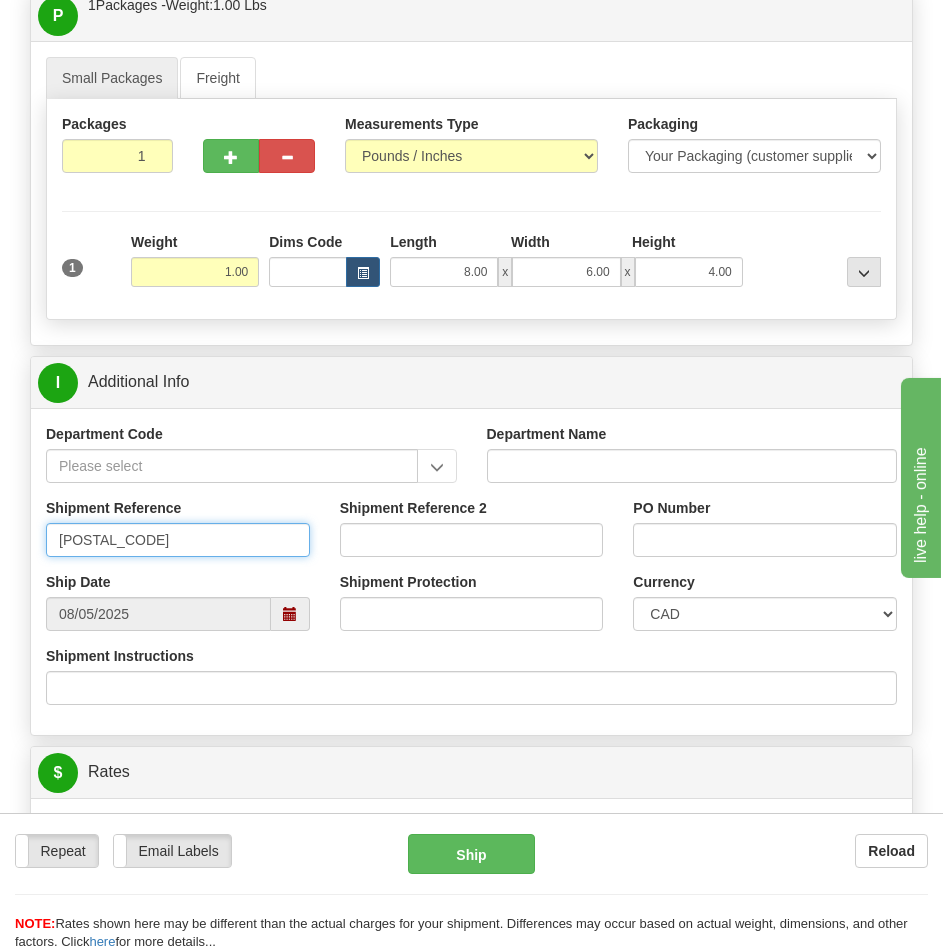 type on "S45415-30020" 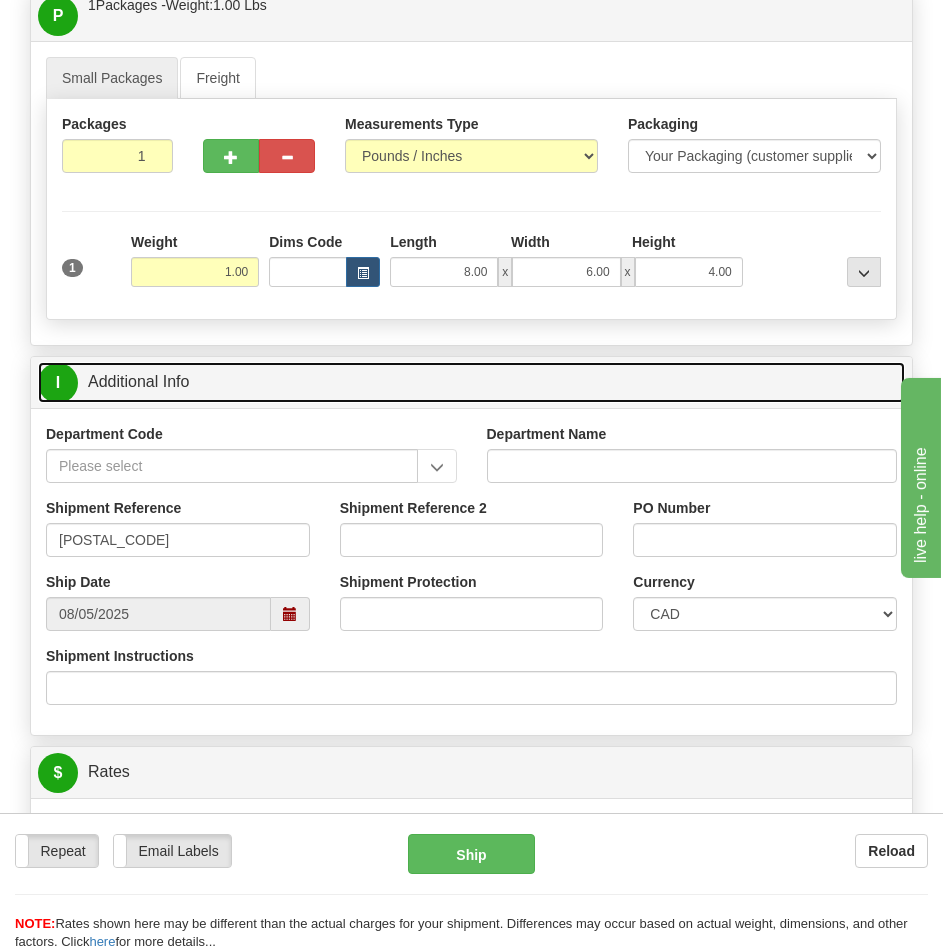 click on "I Additional Info" at bounding box center (471, 382) 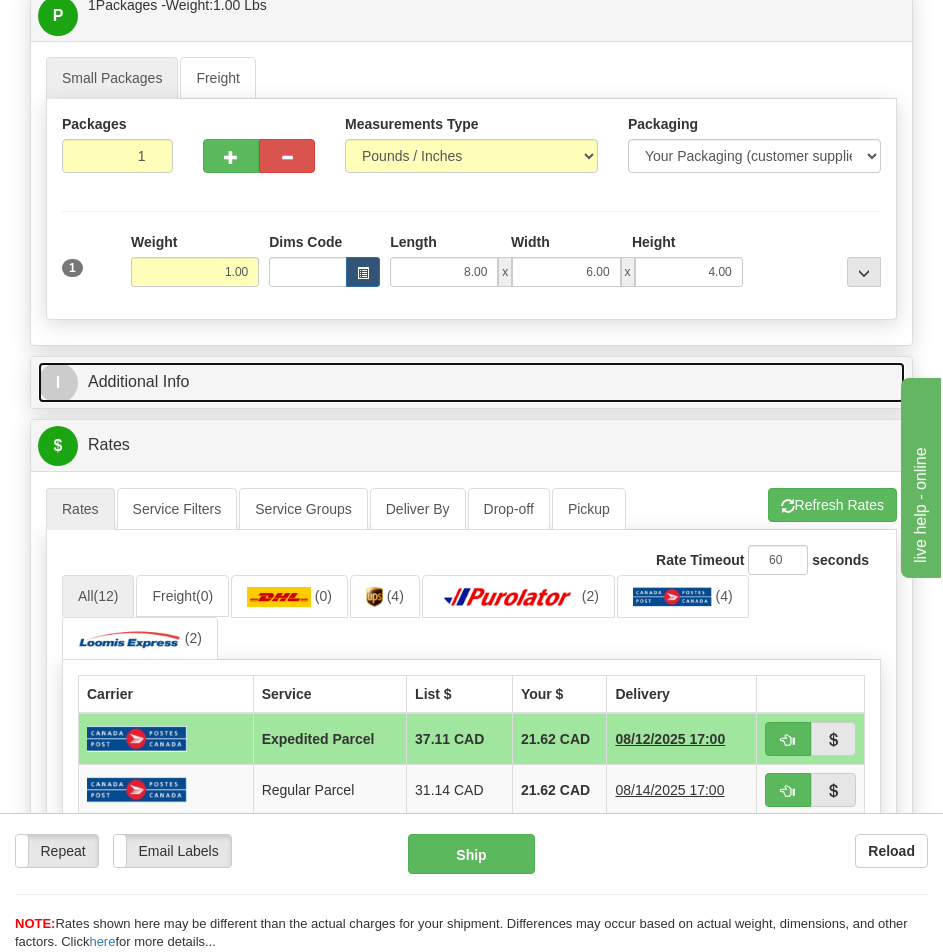 scroll, scrollTop: 1818, scrollLeft: 0, axis: vertical 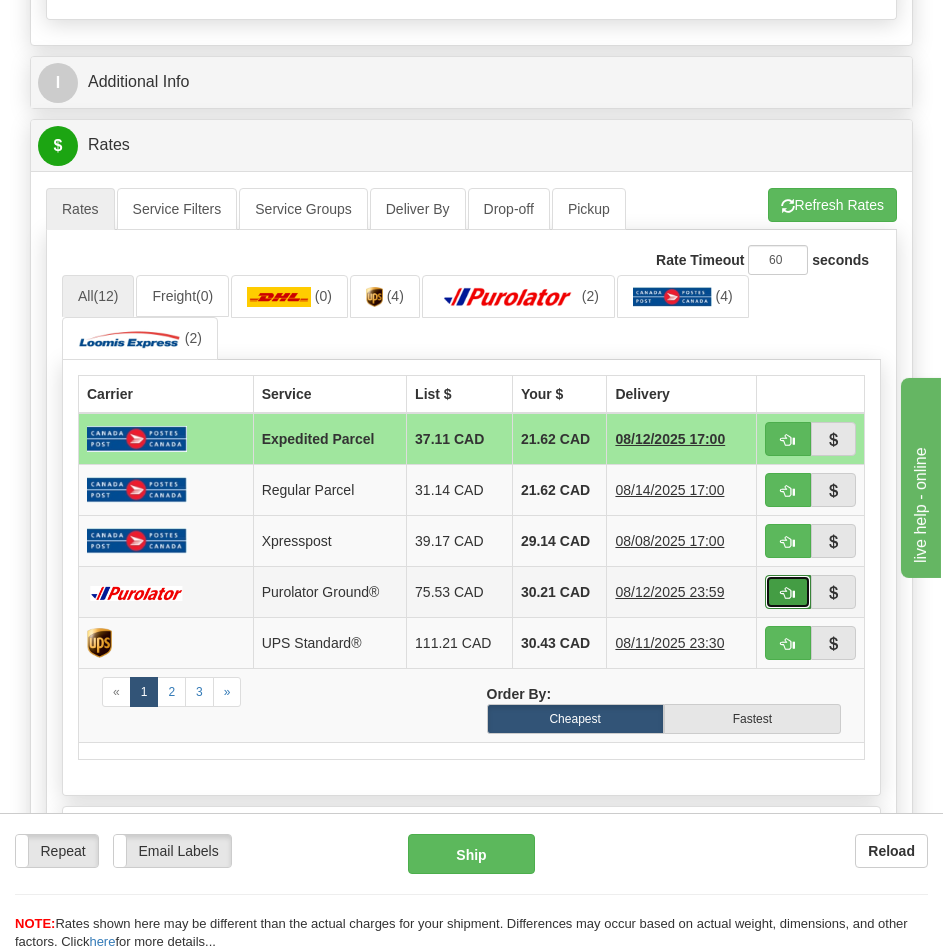 click at bounding box center [788, 592] 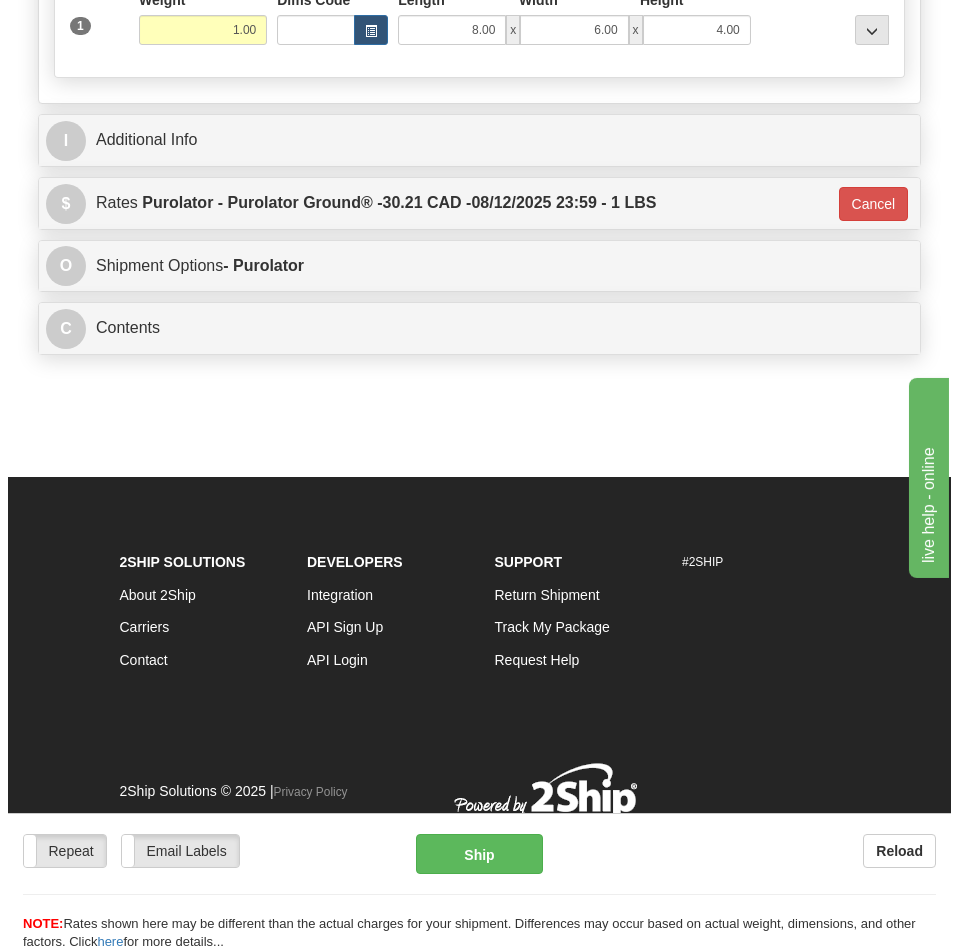 scroll, scrollTop: 1801, scrollLeft: 0, axis: vertical 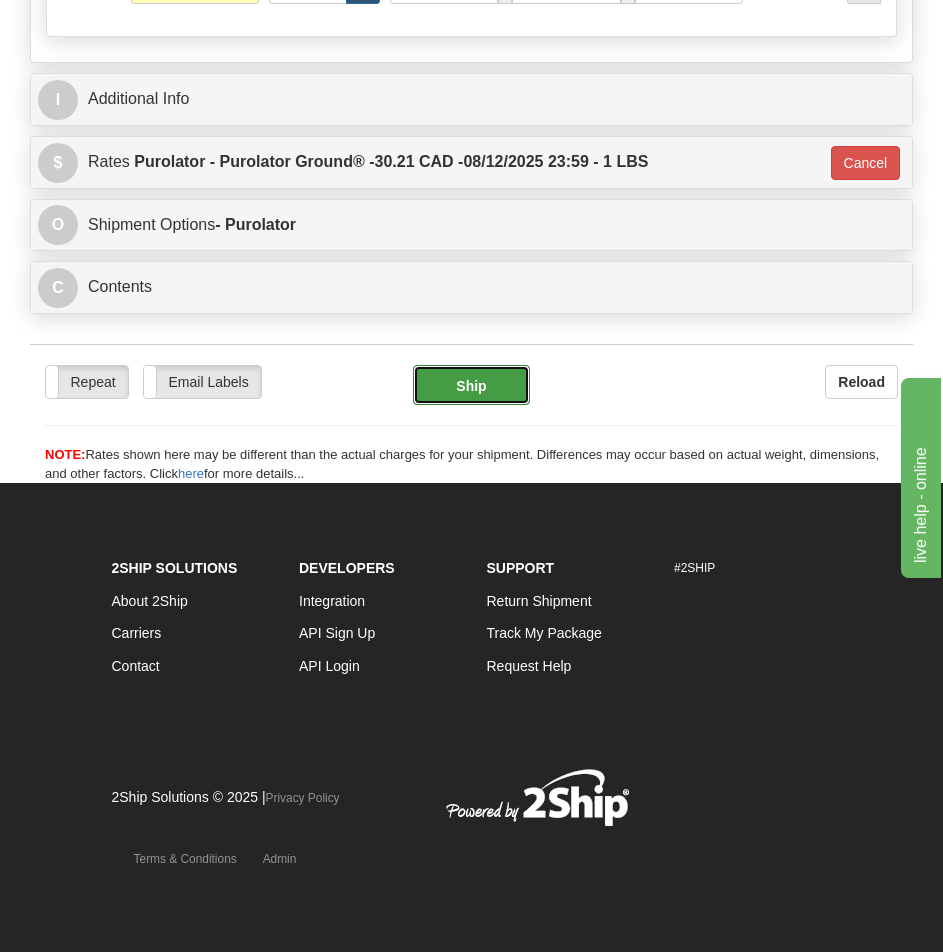 click on "Ship" at bounding box center (471, 385) 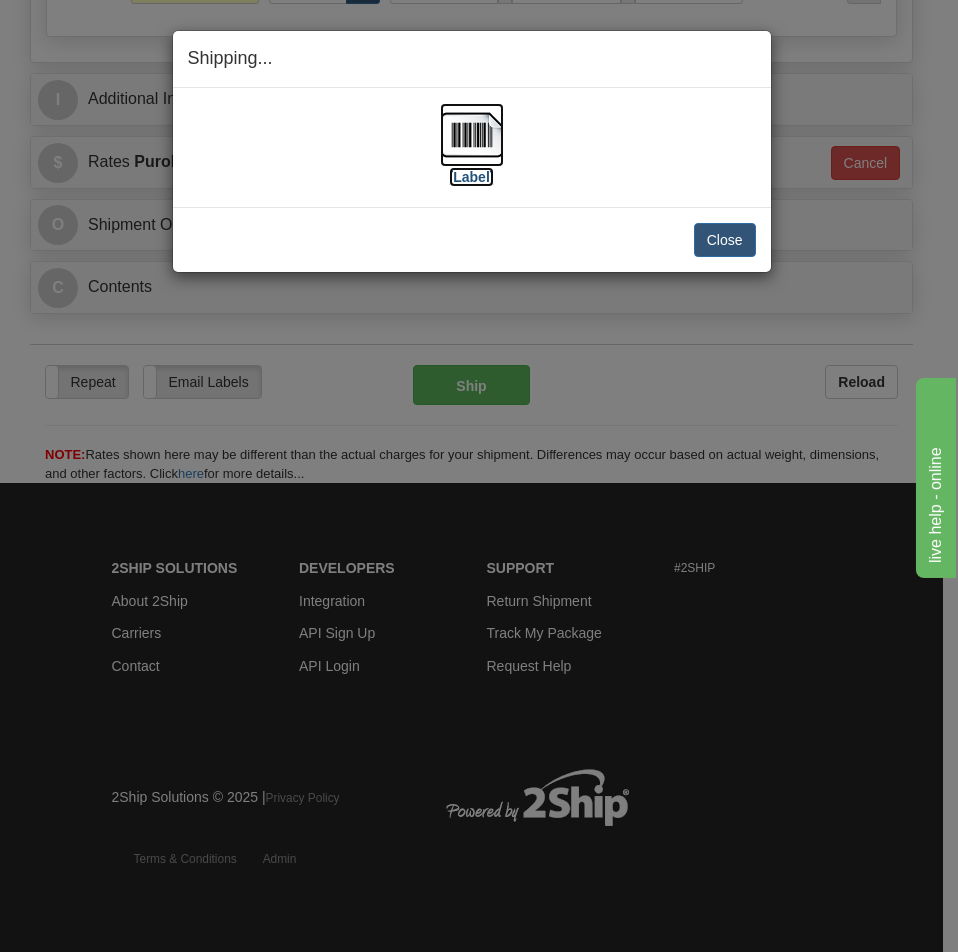 click at bounding box center [472, 135] 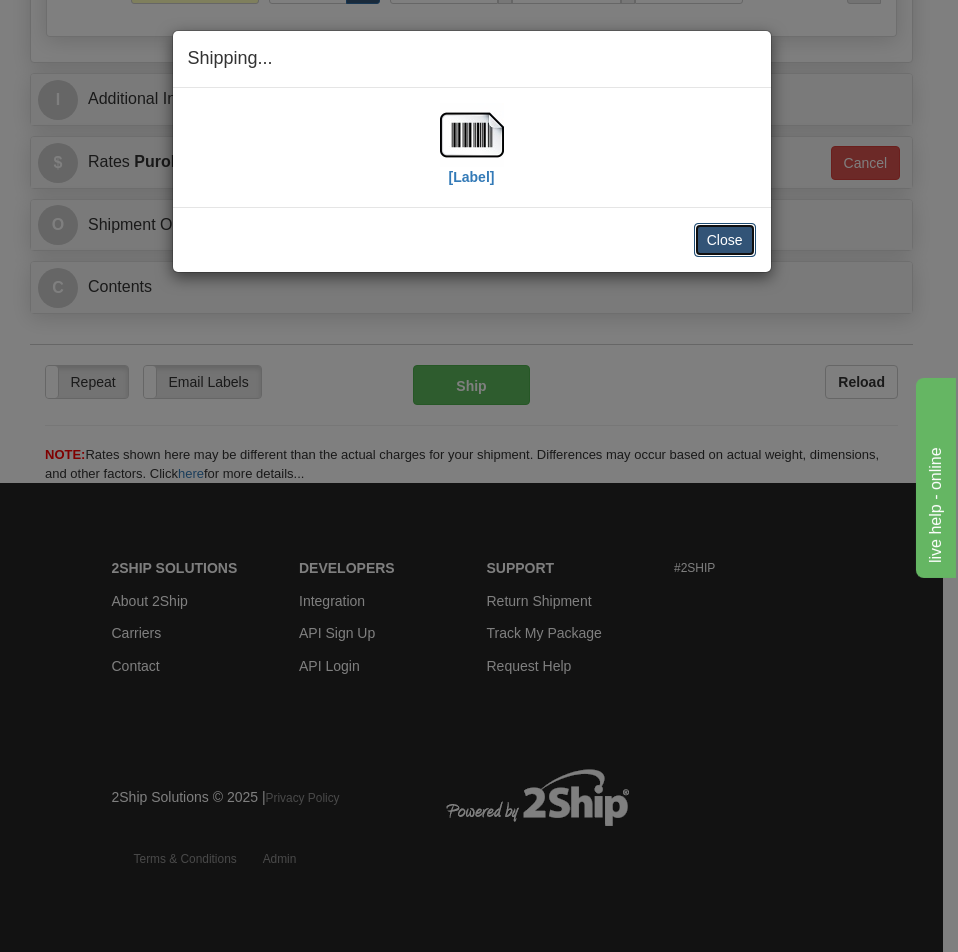 click on "Close" at bounding box center [725, 240] 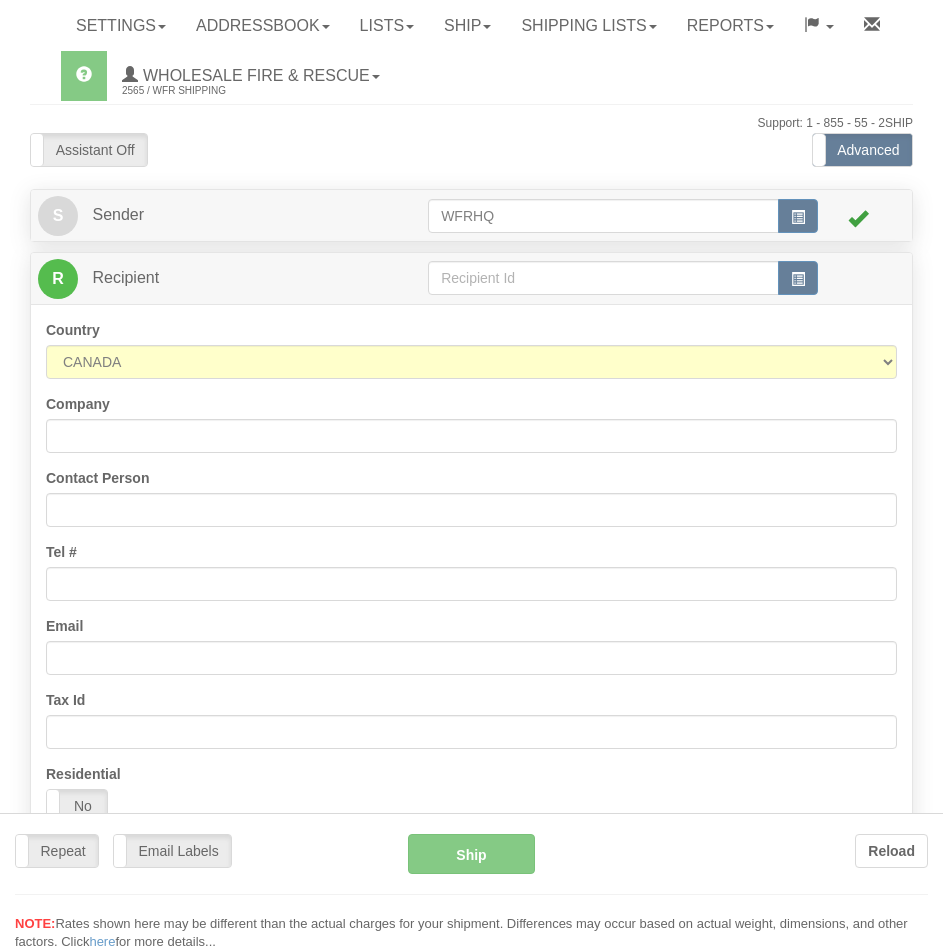 scroll, scrollTop: 0, scrollLeft: 0, axis: both 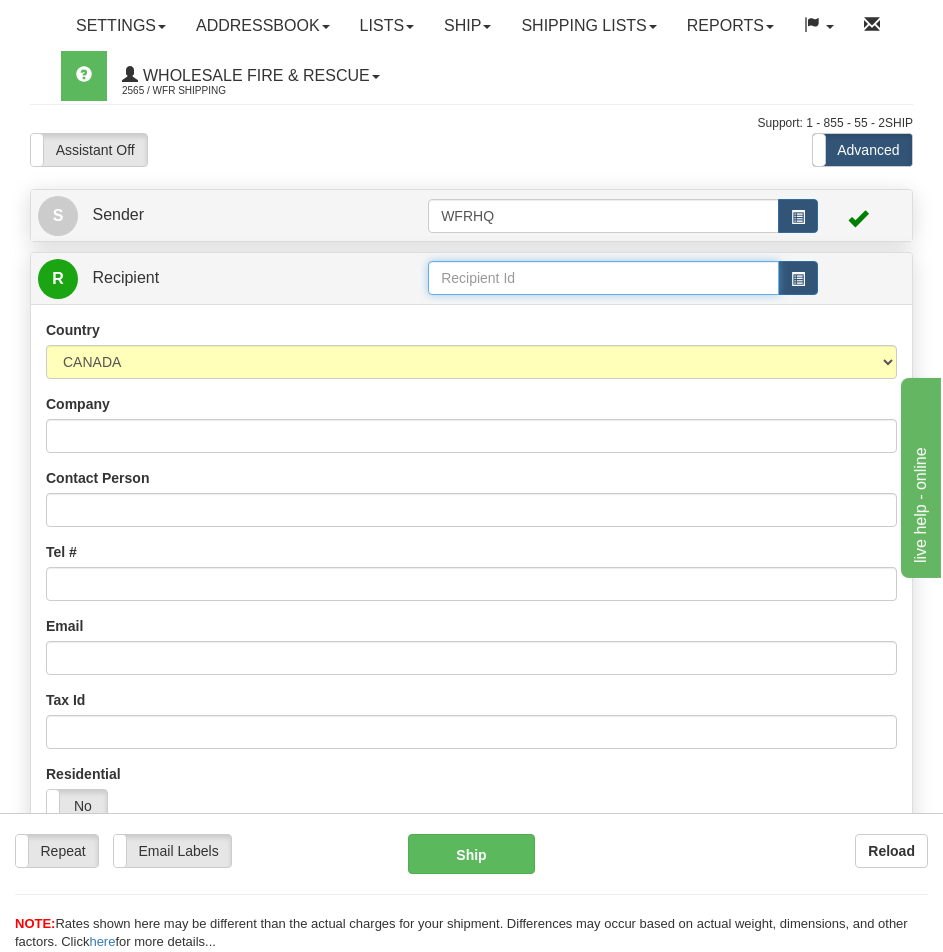 click at bounding box center (603, 278) 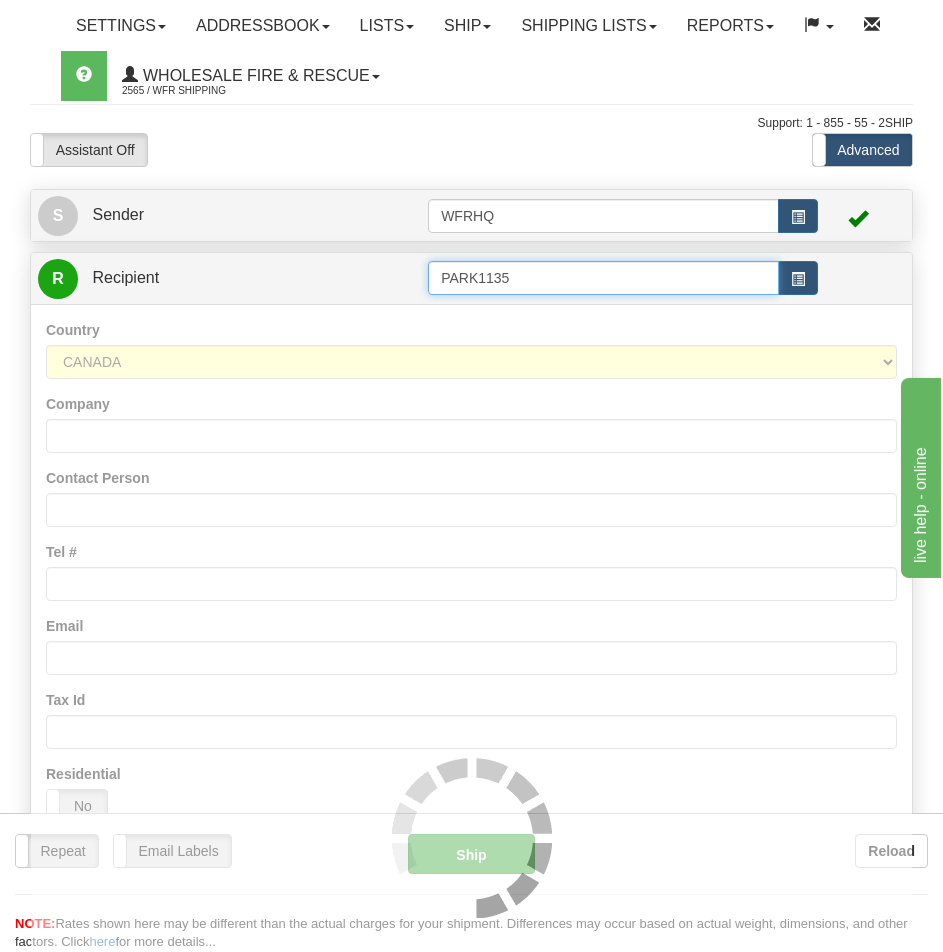 type on "PARK1135" 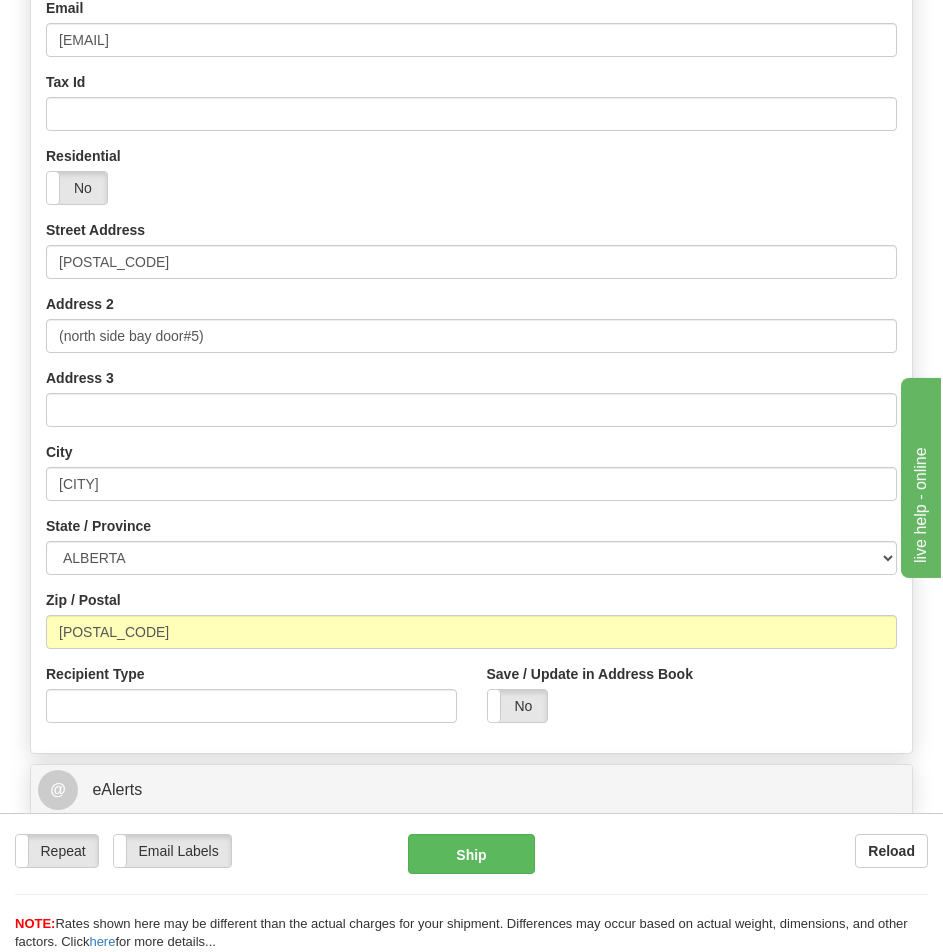 scroll, scrollTop: 218, scrollLeft: 0, axis: vertical 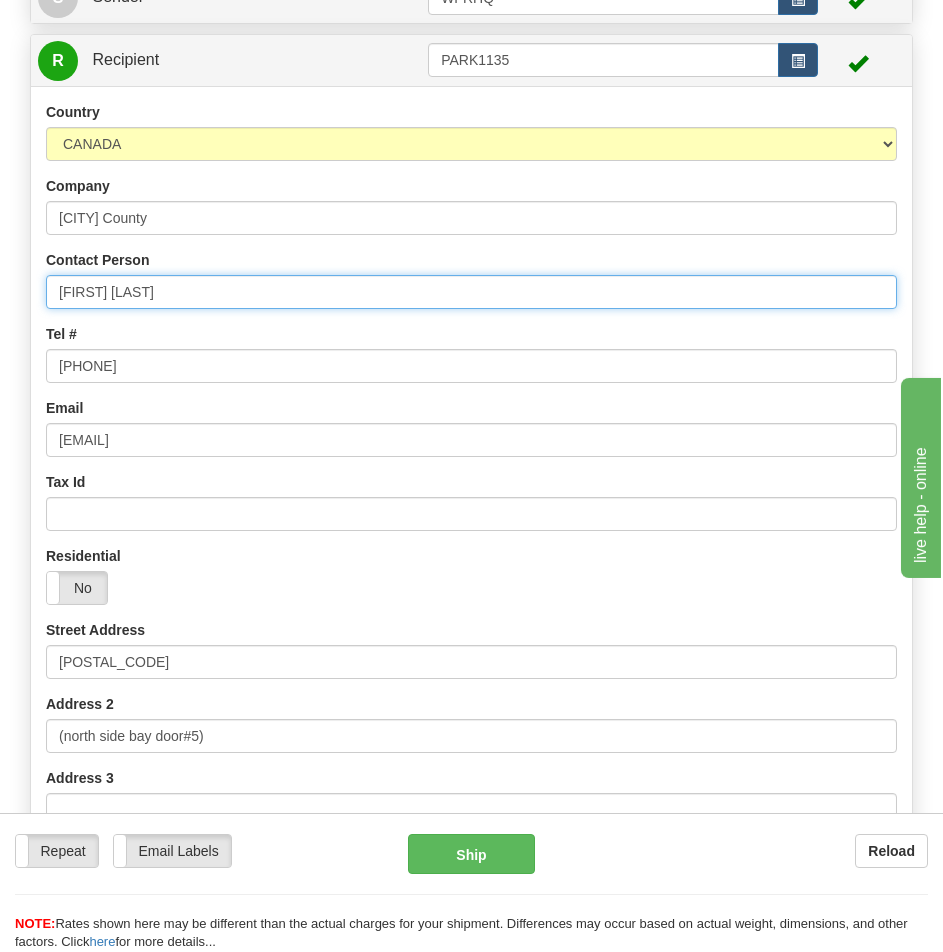 type on "0.00" 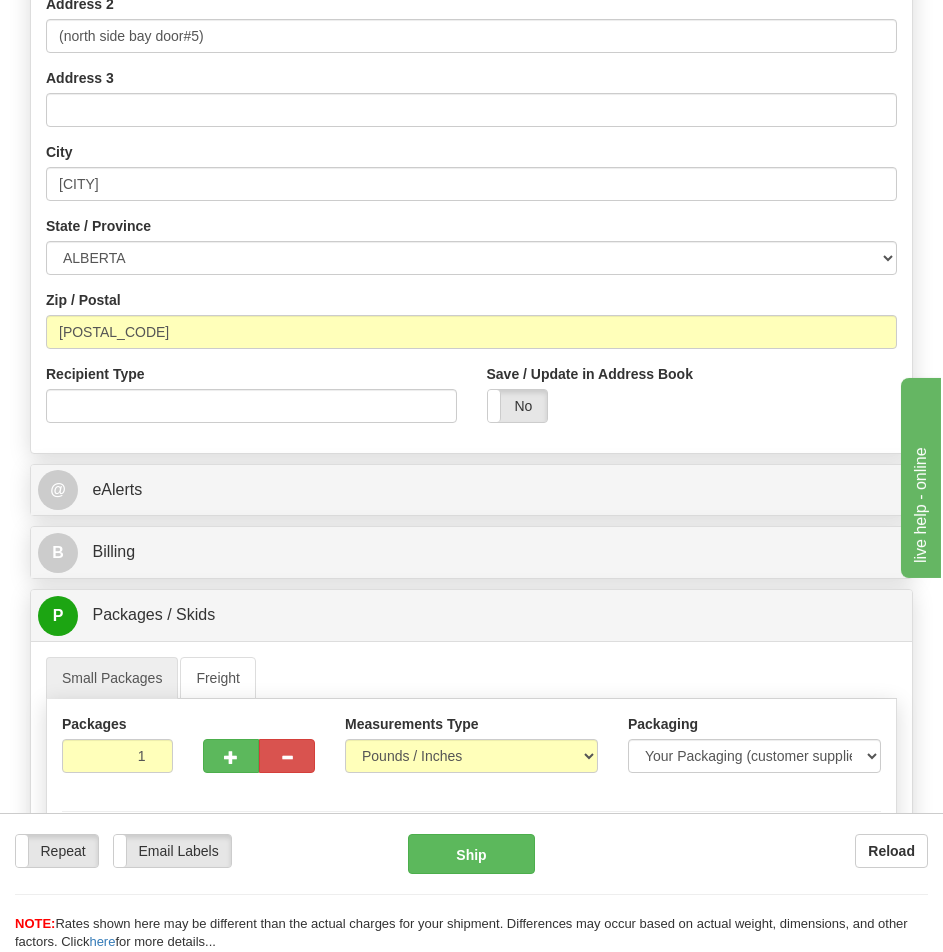 scroll, scrollTop: 1118, scrollLeft: 0, axis: vertical 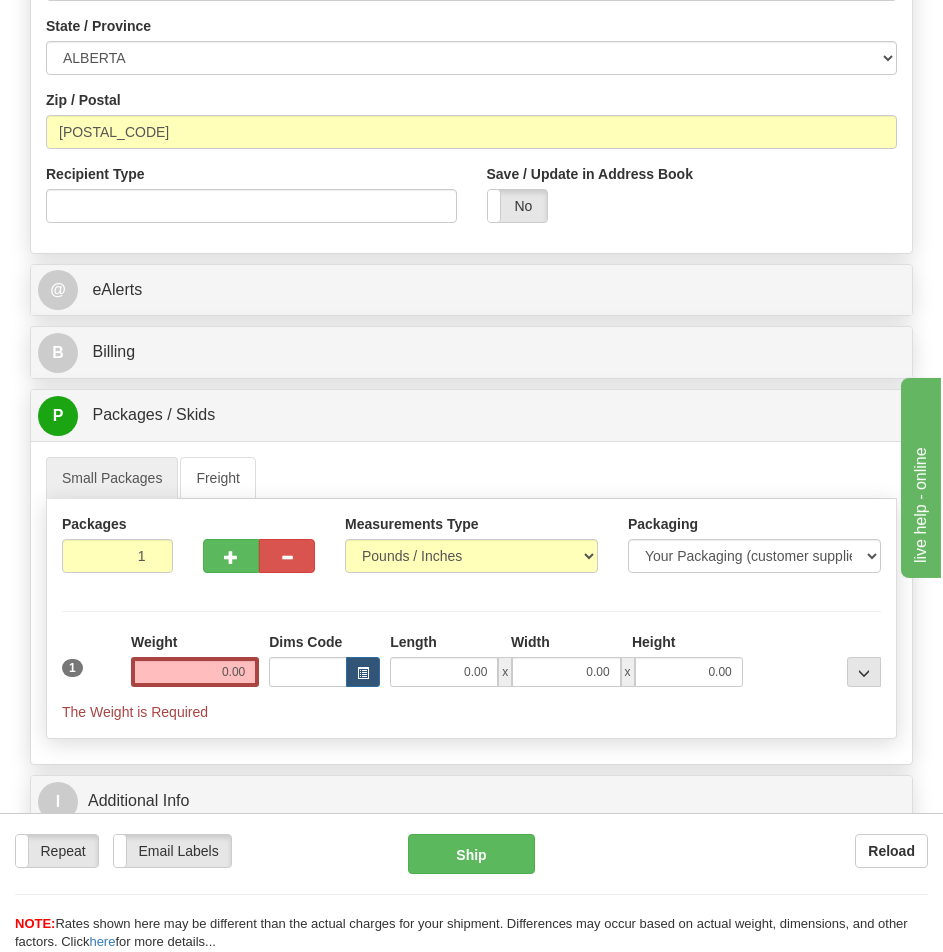 type on "780-999-9397" 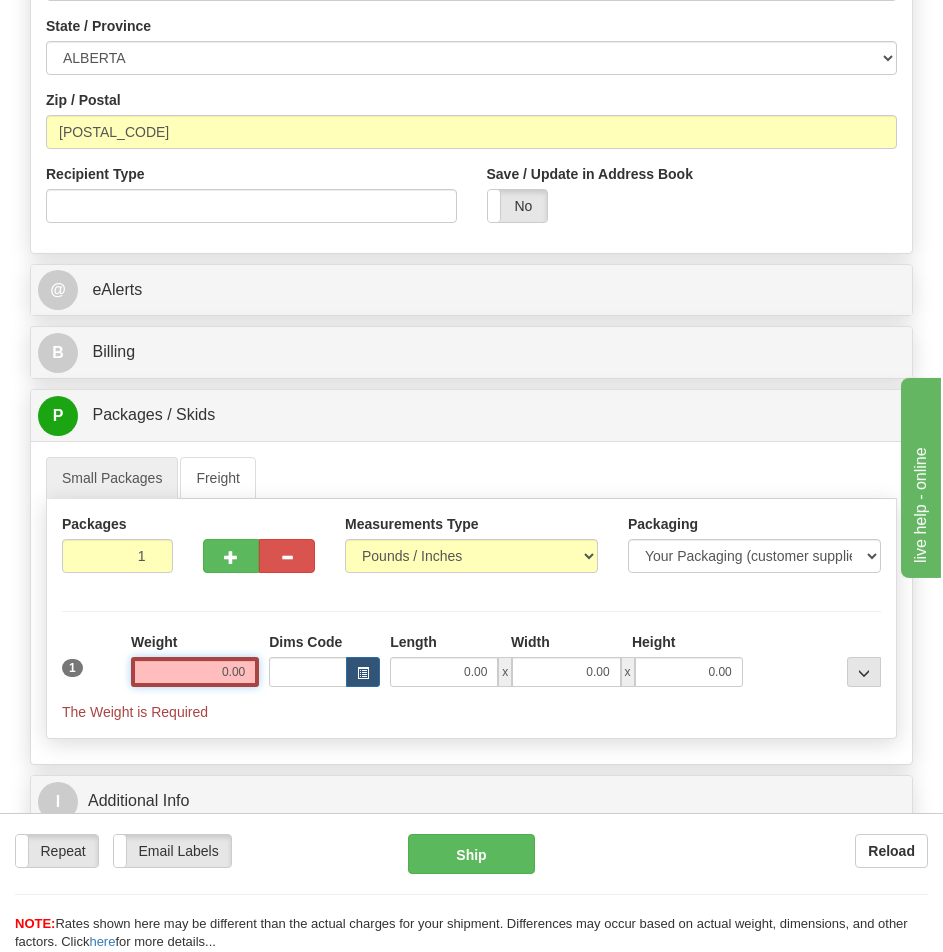 click on "0.00" at bounding box center (195, 672) 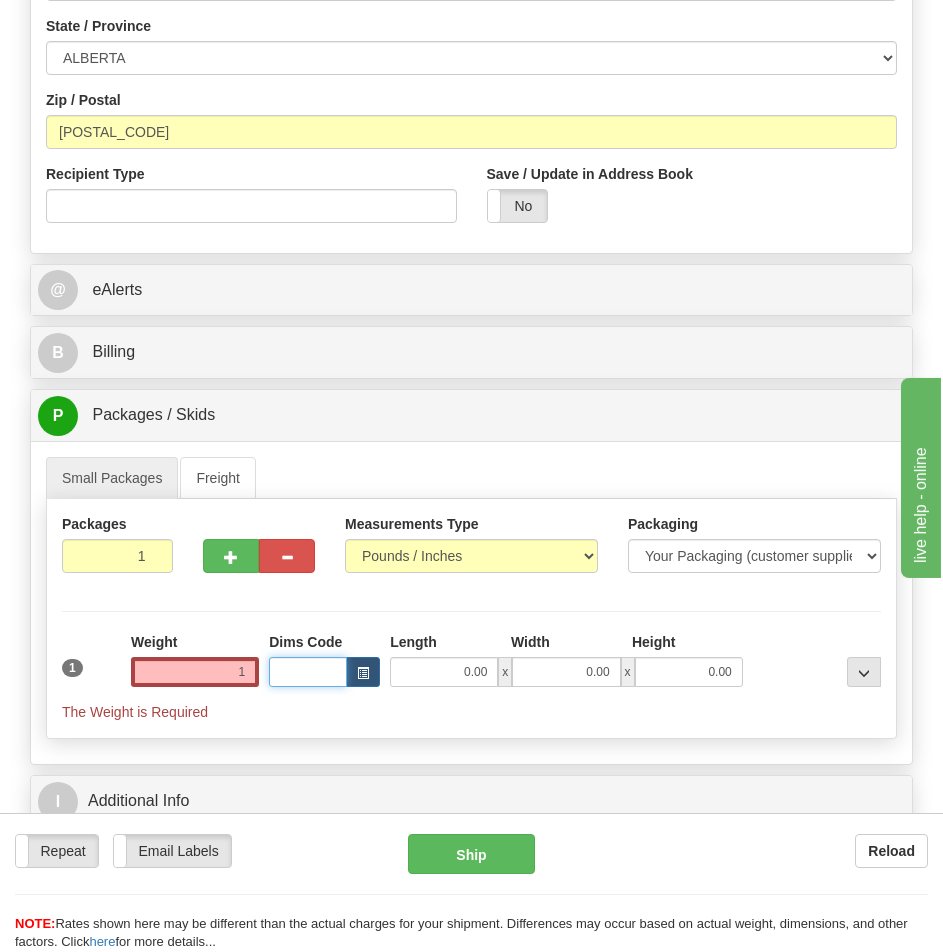 type on "1.00" 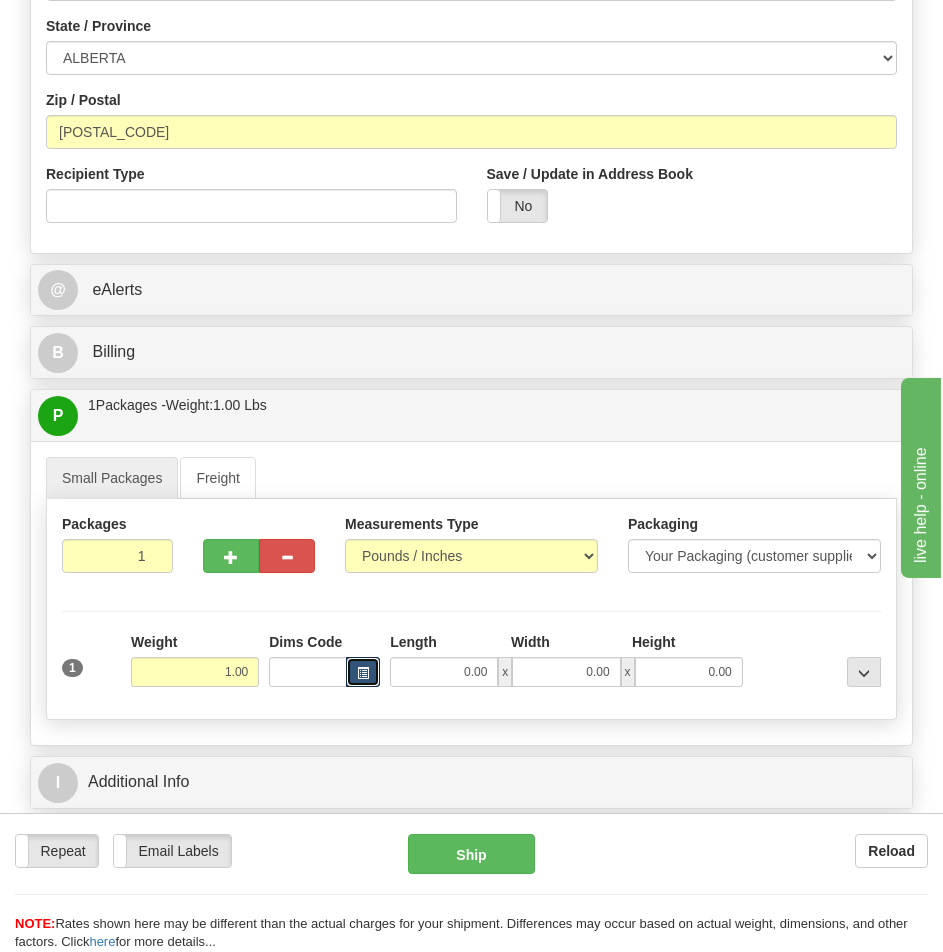 type 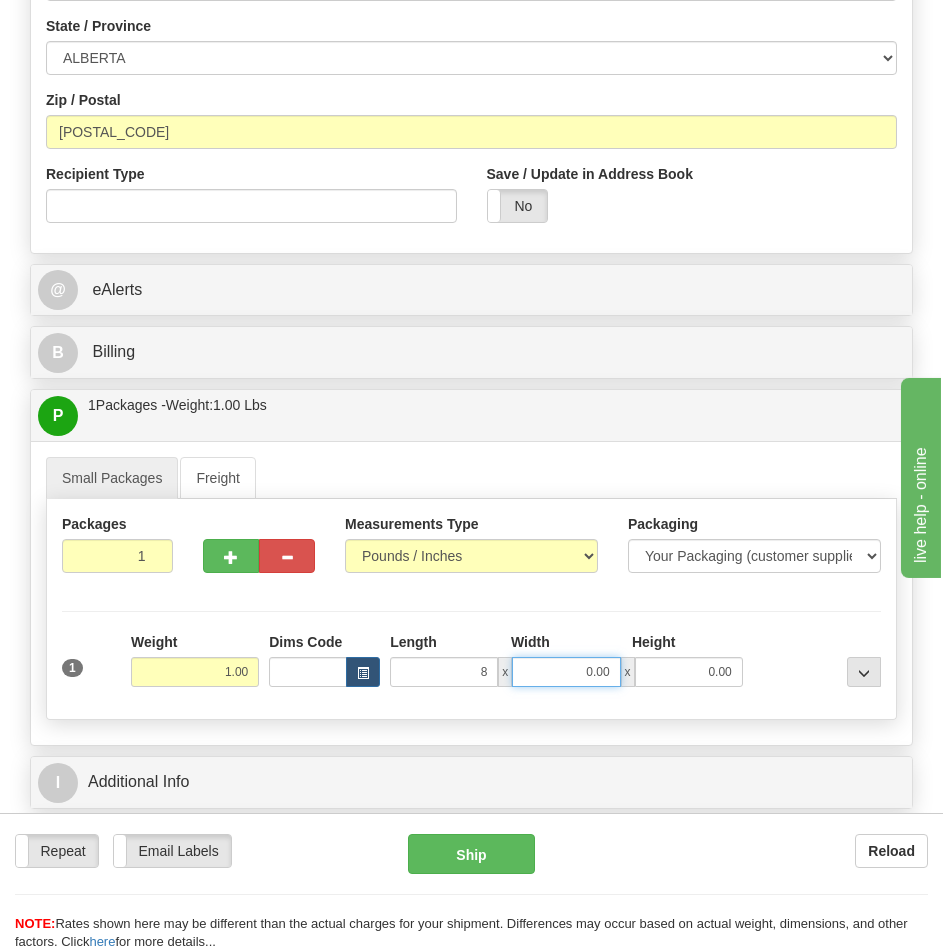 type on "8.00" 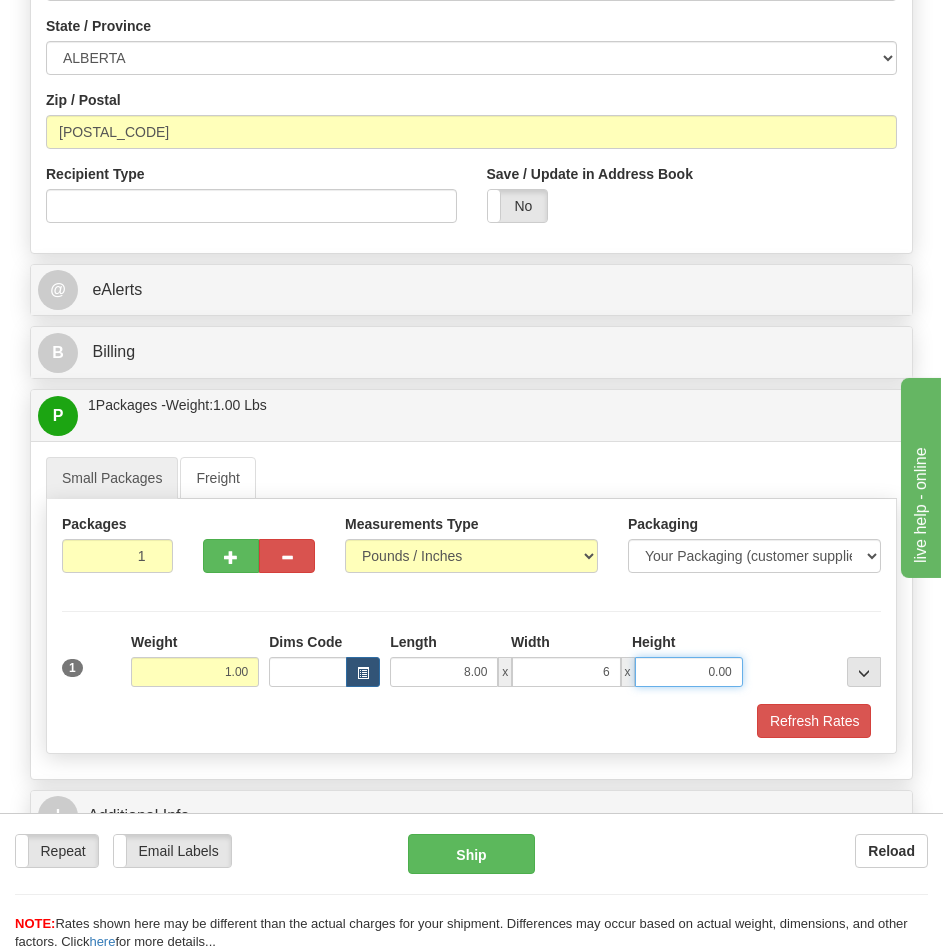type on "6.00" 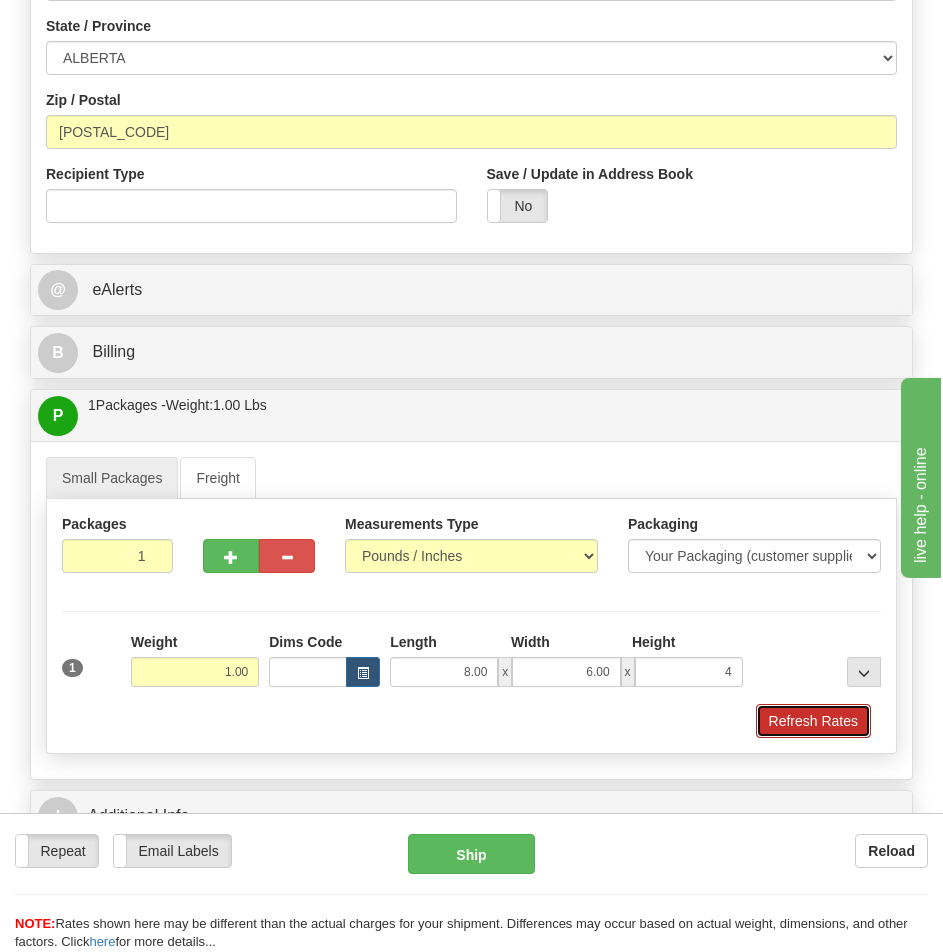 type on "4.00" 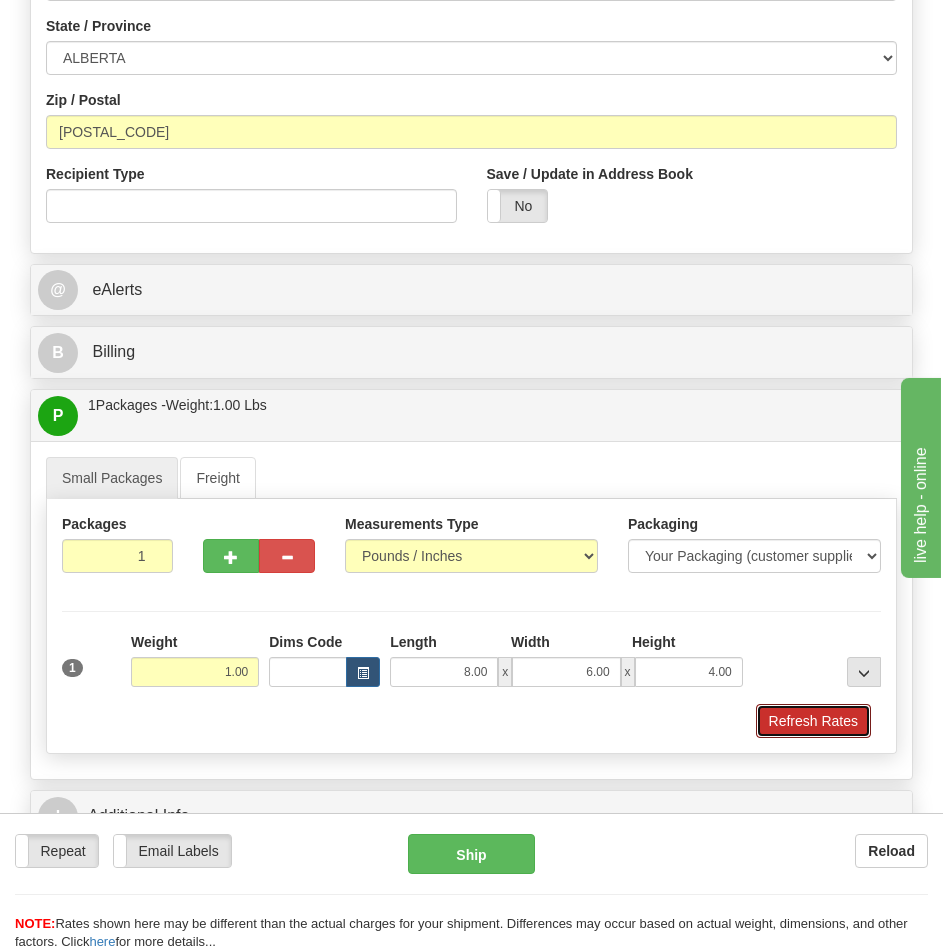click on "Refresh Rates" at bounding box center (813, 721) 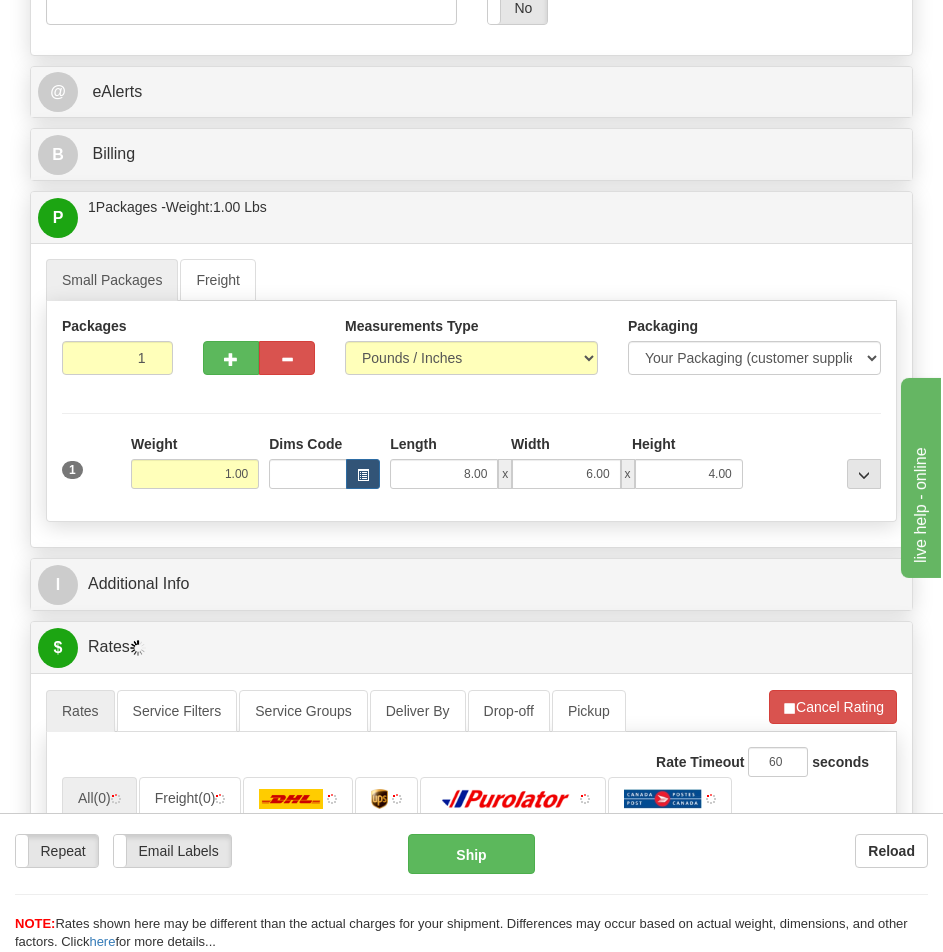 scroll, scrollTop: 1318, scrollLeft: 0, axis: vertical 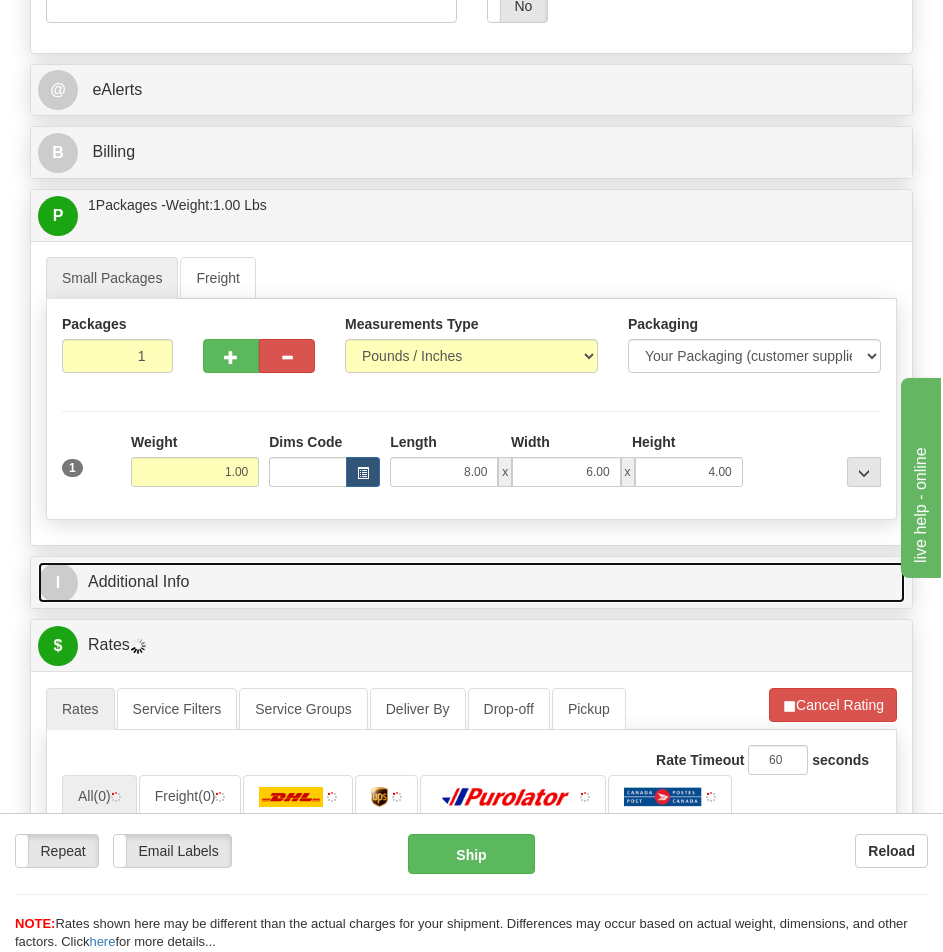 click on "I Additional Info" at bounding box center [471, 582] 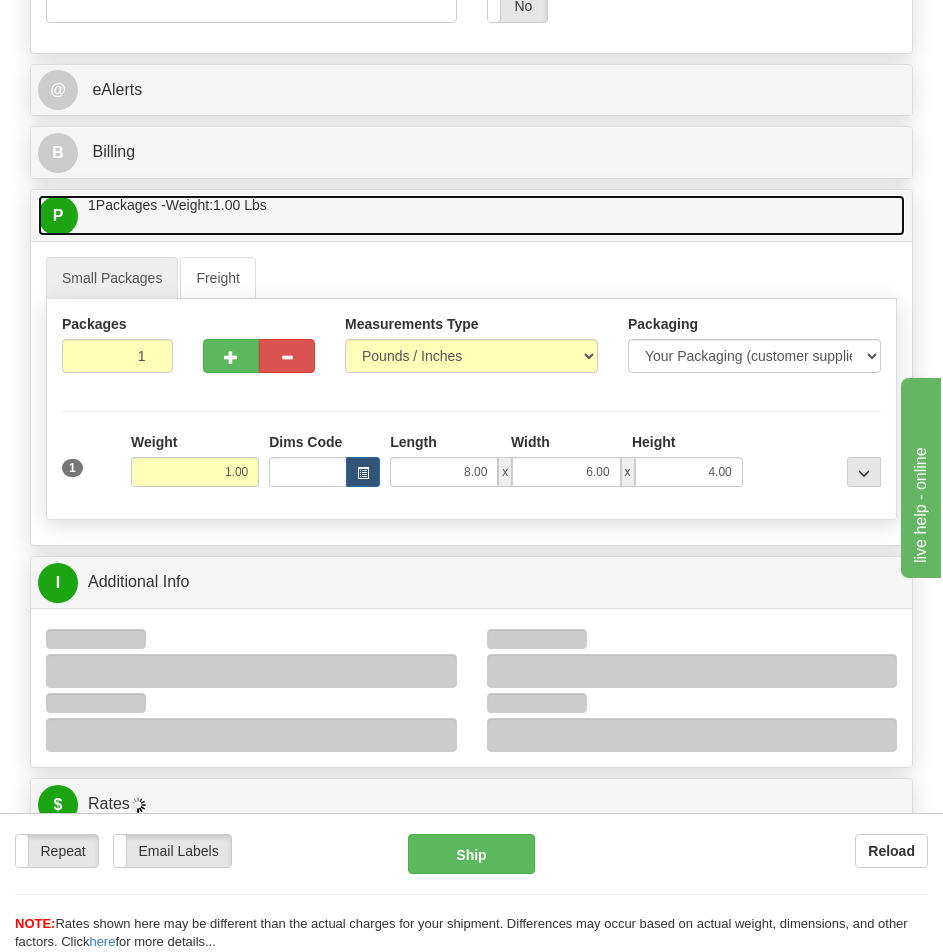 click on "P
Packages / Skids
1
Packages -
Weight:  1.00   Lbs
1
Skids -
Weight:  NaN   Lbs" at bounding box center [471, 215] 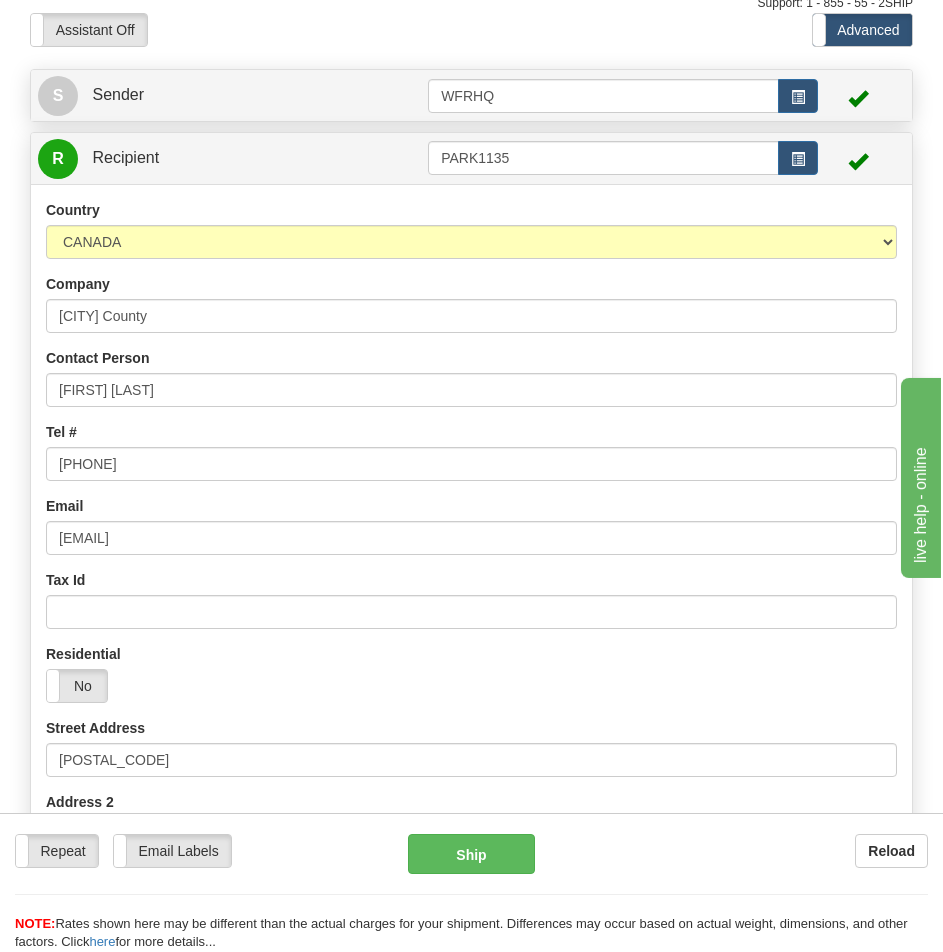scroll, scrollTop: 0, scrollLeft: 0, axis: both 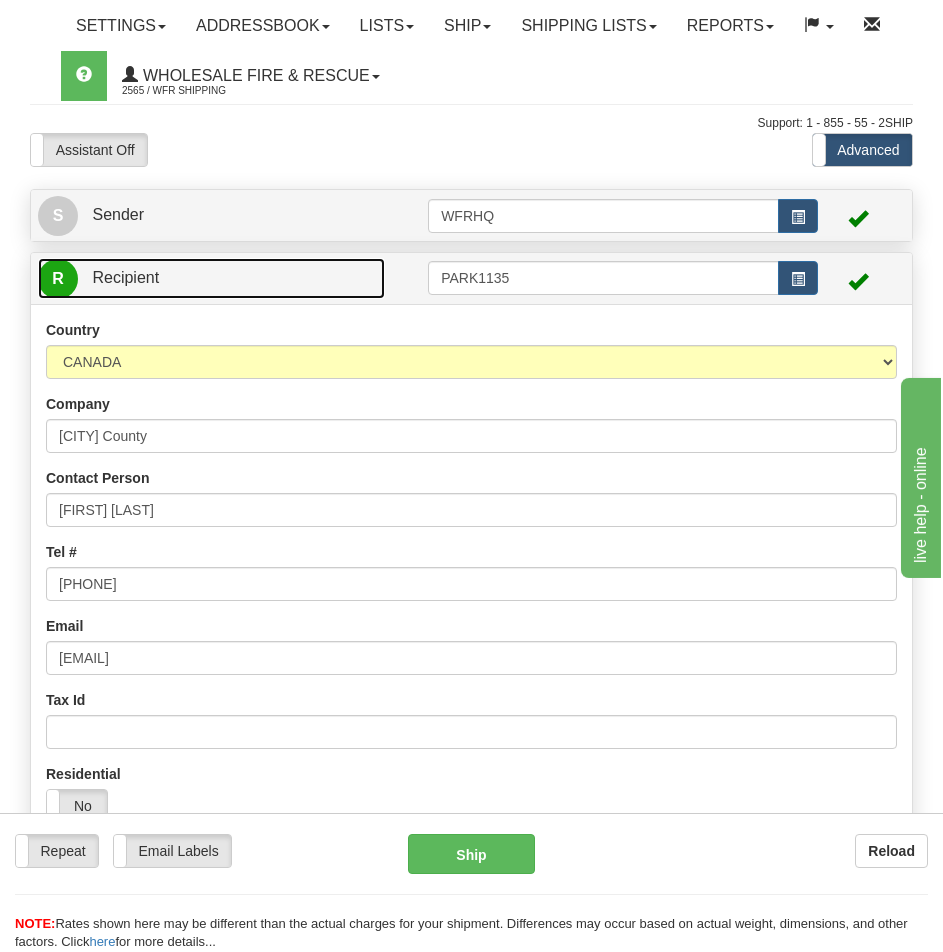 click on "R
Recipient" at bounding box center (211, 278) 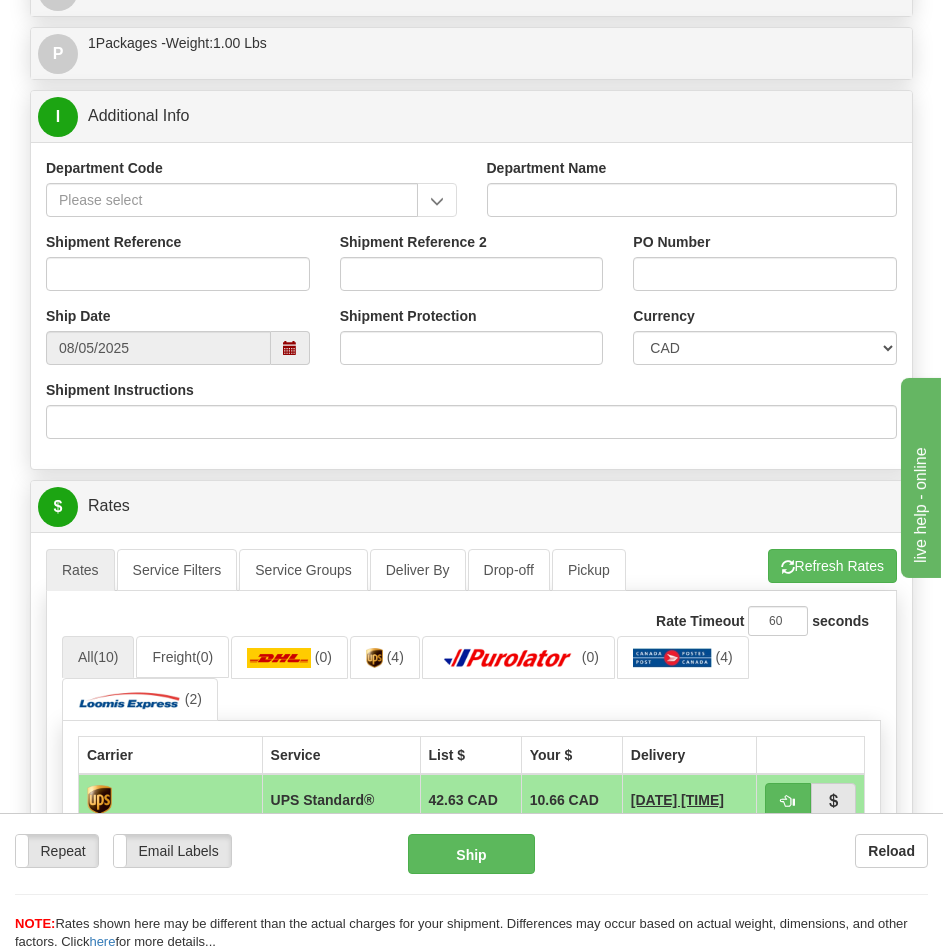scroll, scrollTop: 500, scrollLeft: 0, axis: vertical 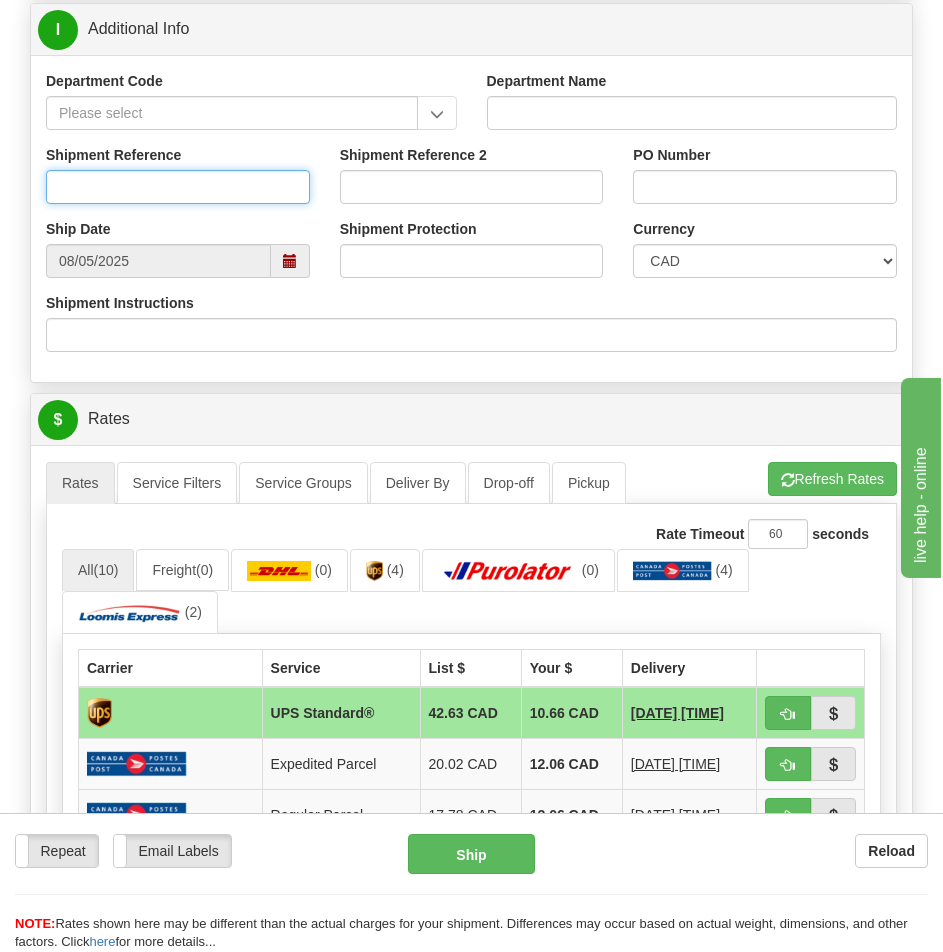 click on "Shipment Reference" at bounding box center [178, 187] 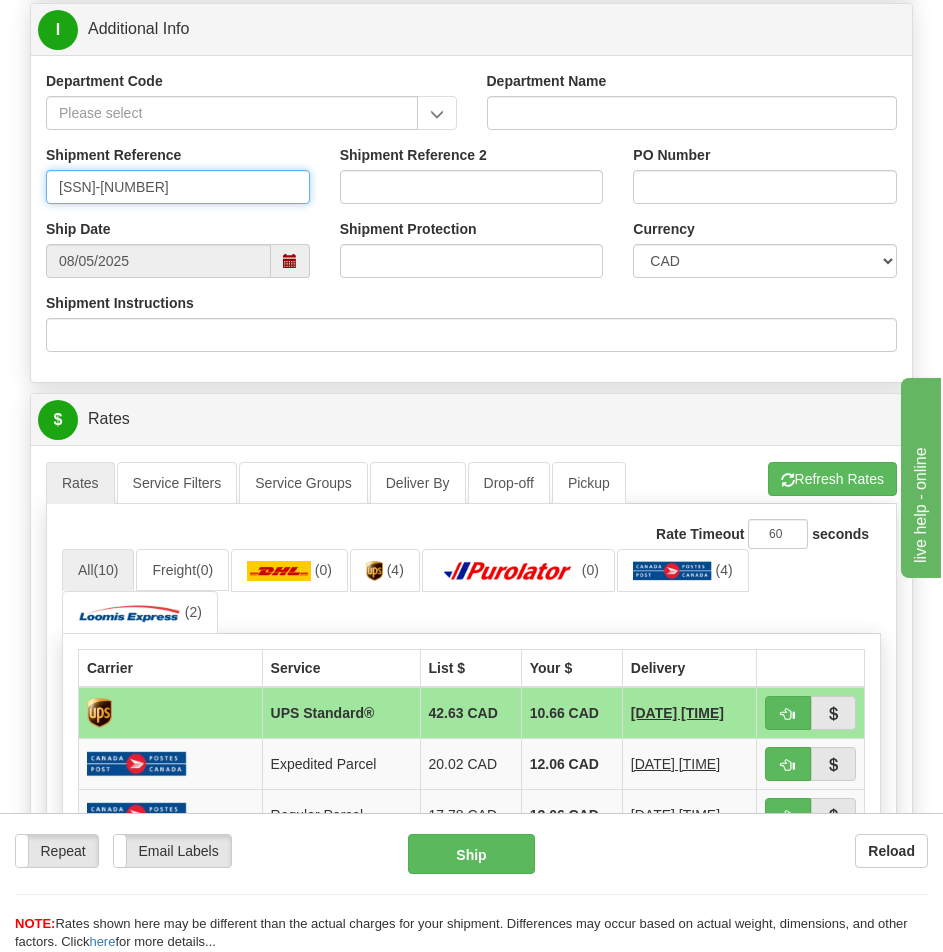 type on "S45596-30071" 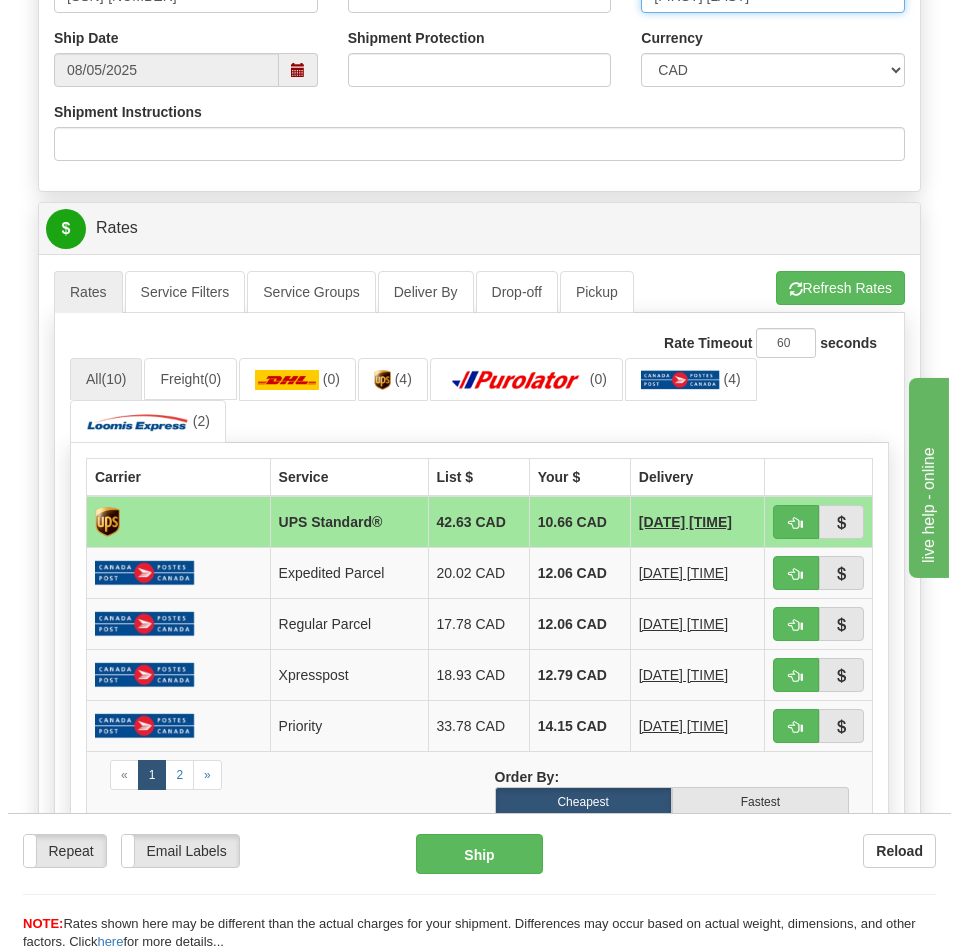 scroll, scrollTop: 700, scrollLeft: 0, axis: vertical 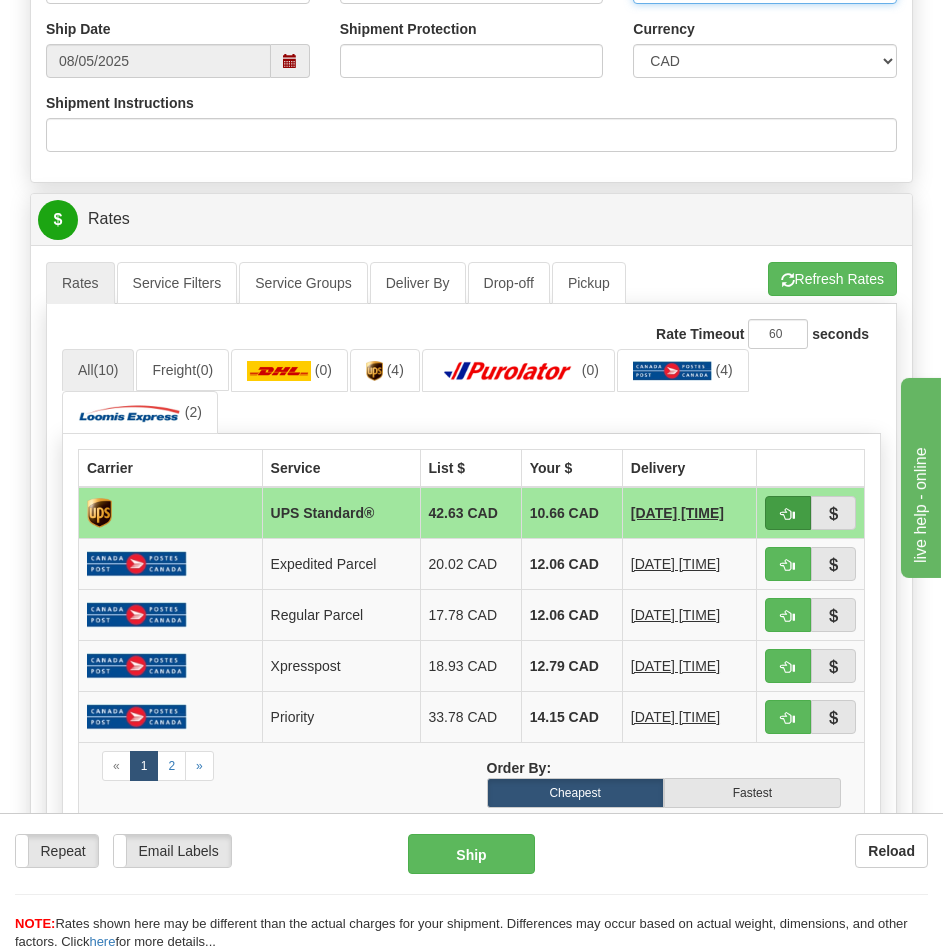 type on "Tianna Machuk" 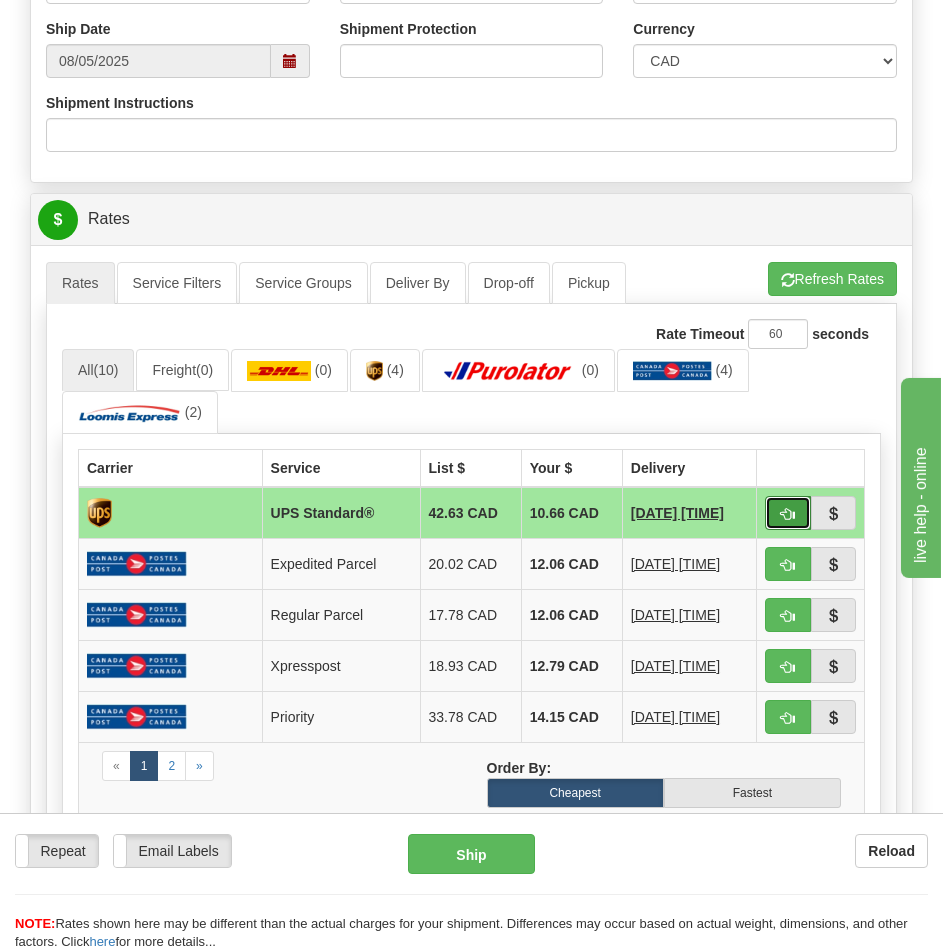 click at bounding box center [788, 514] 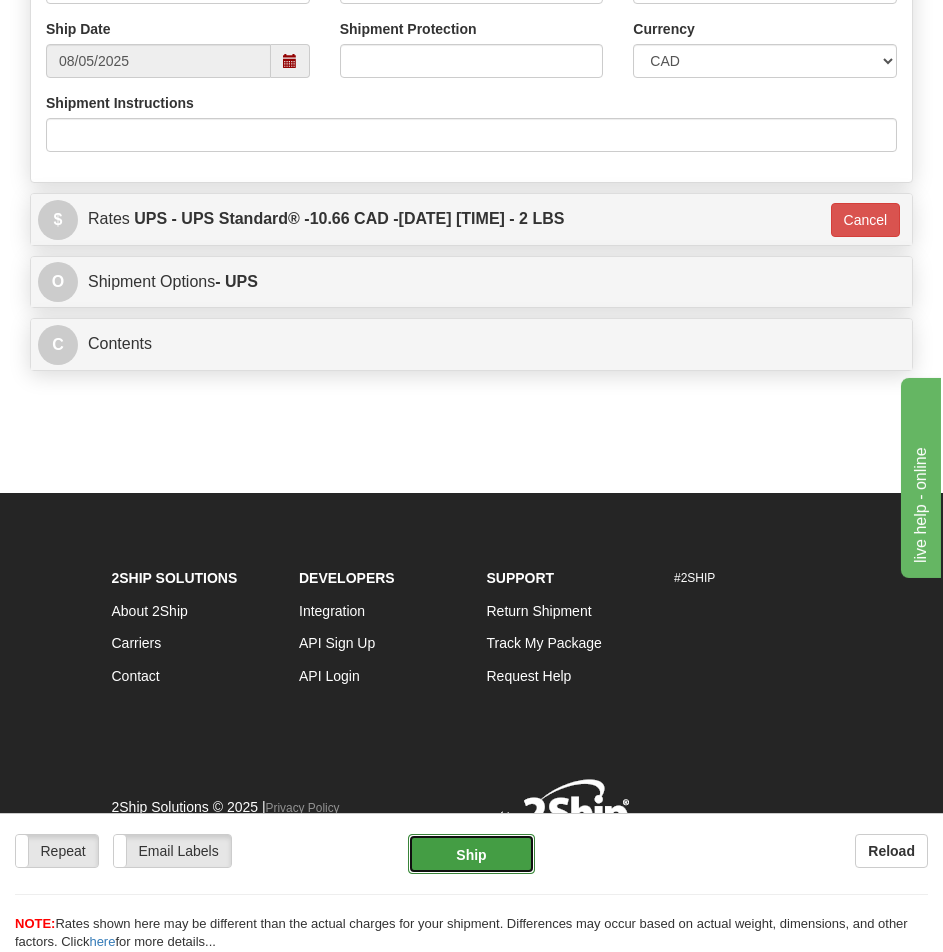 click on "Ship" at bounding box center (471, 854) 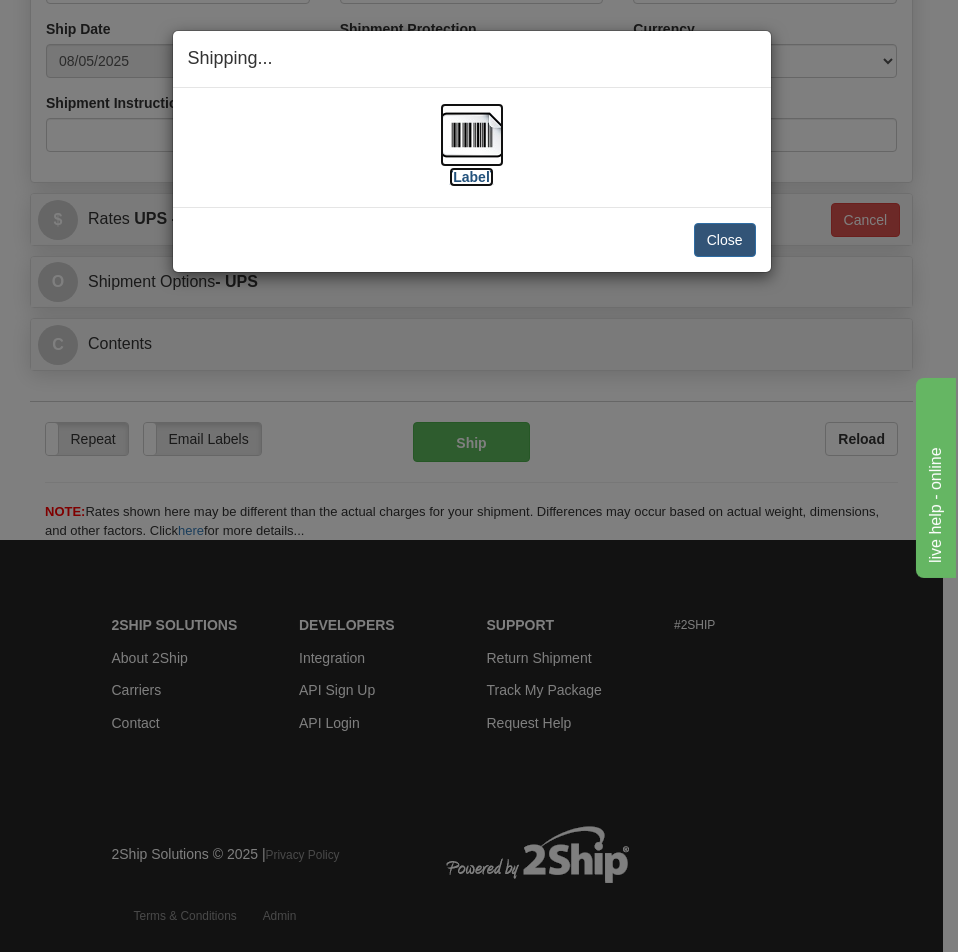 click at bounding box center [472, 135] 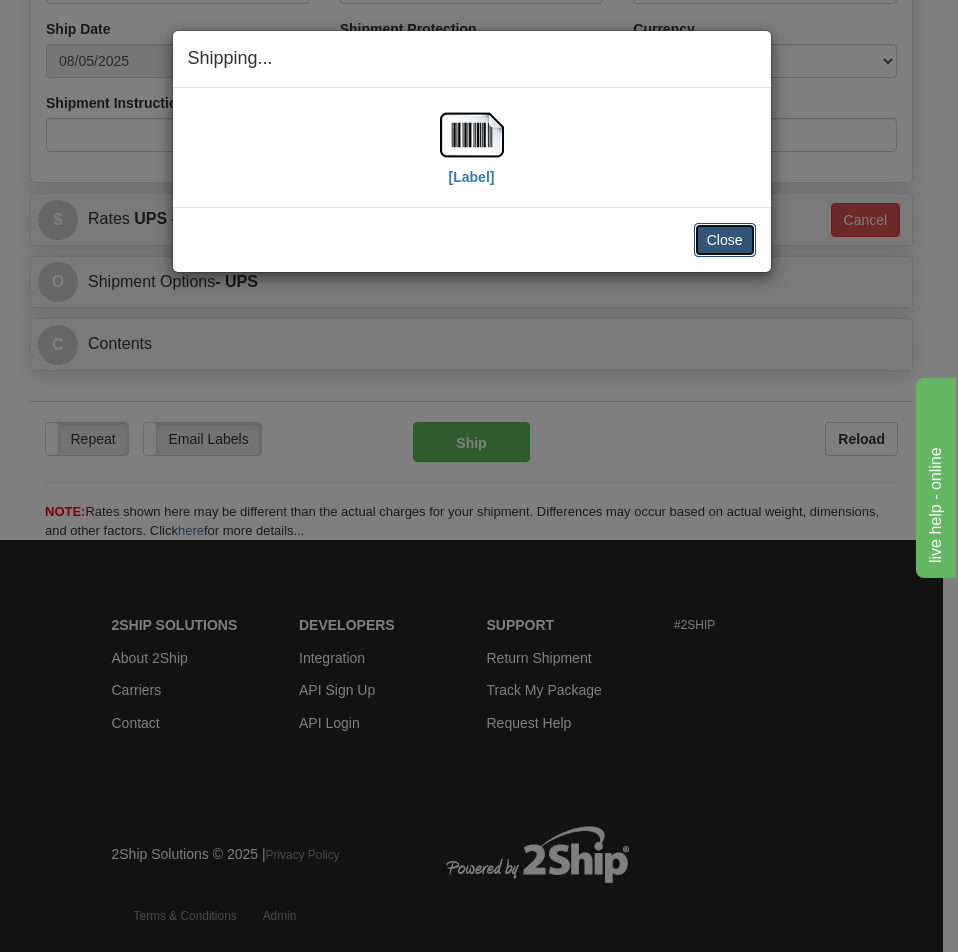 click on "Close" at bounding box center [725, 240] 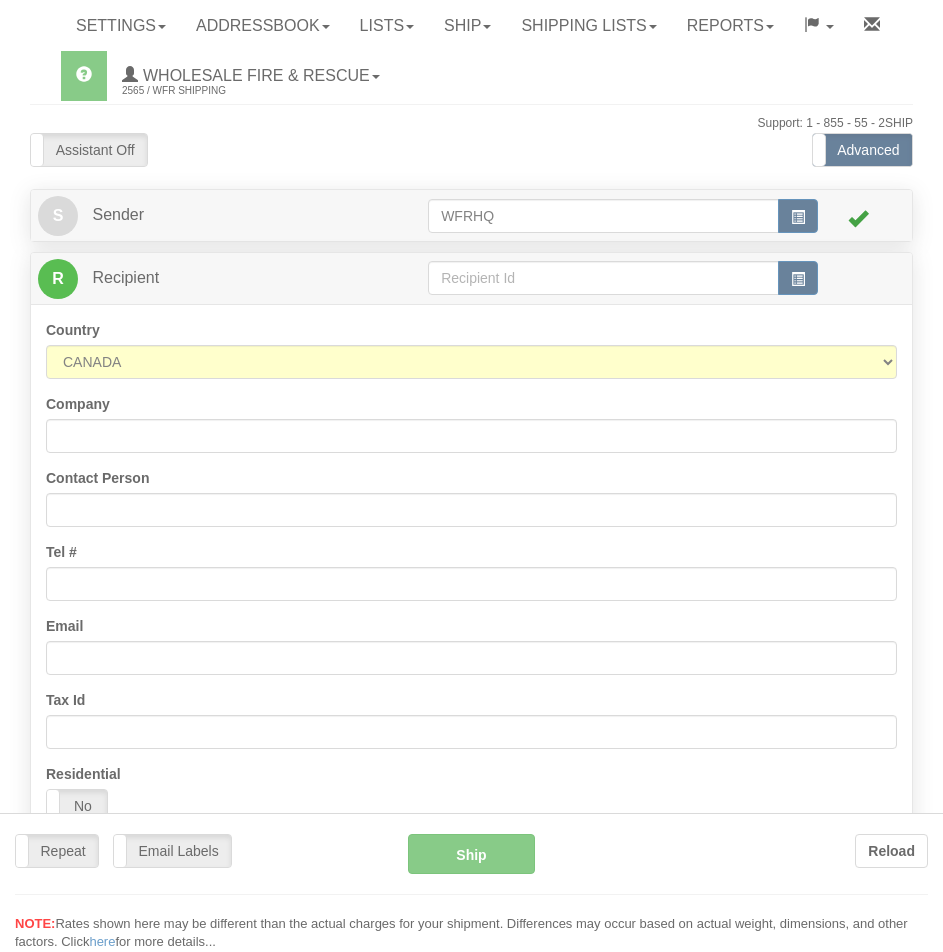 scroll, scrollTop: 0, scrollLeft: 0, axis: both 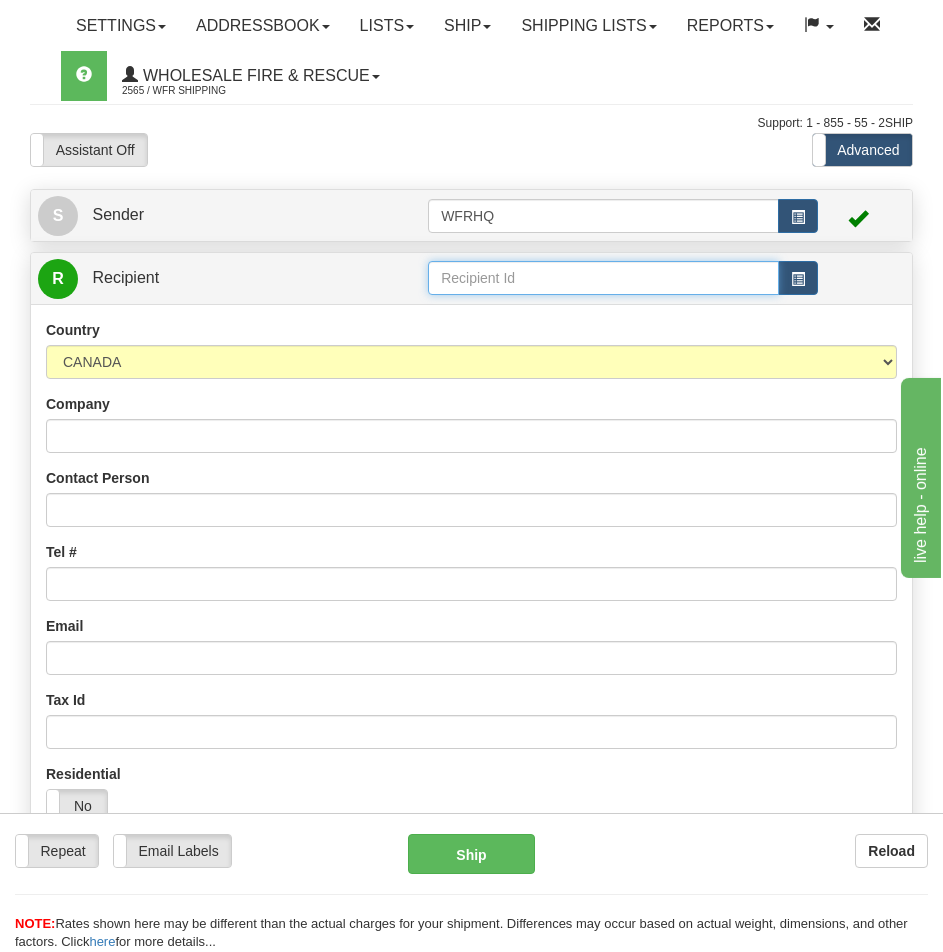 click at bounding box center [603, 278] 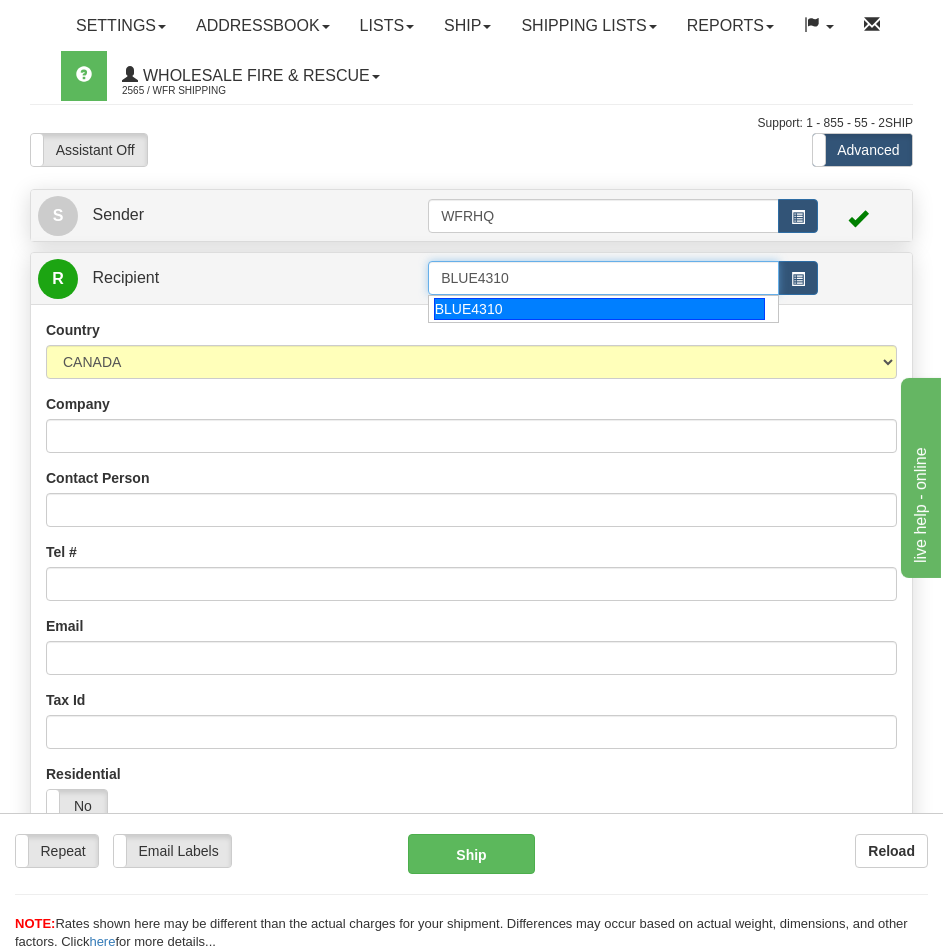 type on "BLUE4310" 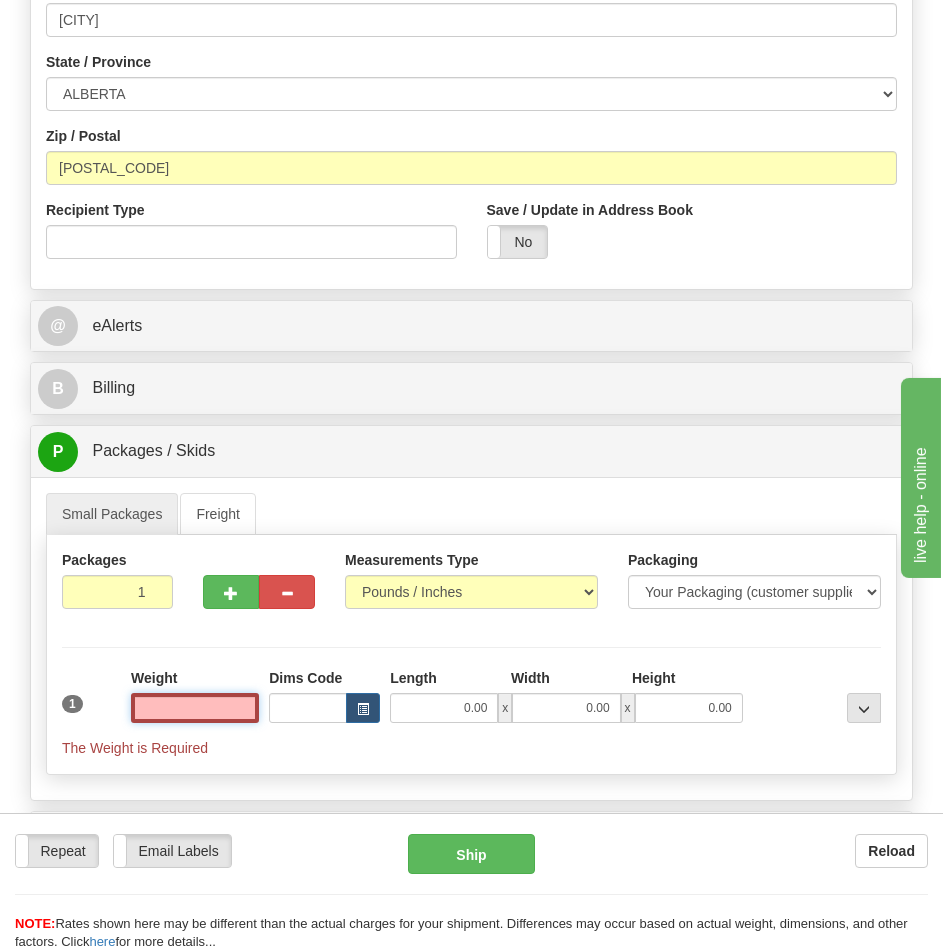 scroll, scrollTop: 1118, scrollLeft: 0, axis: vertical 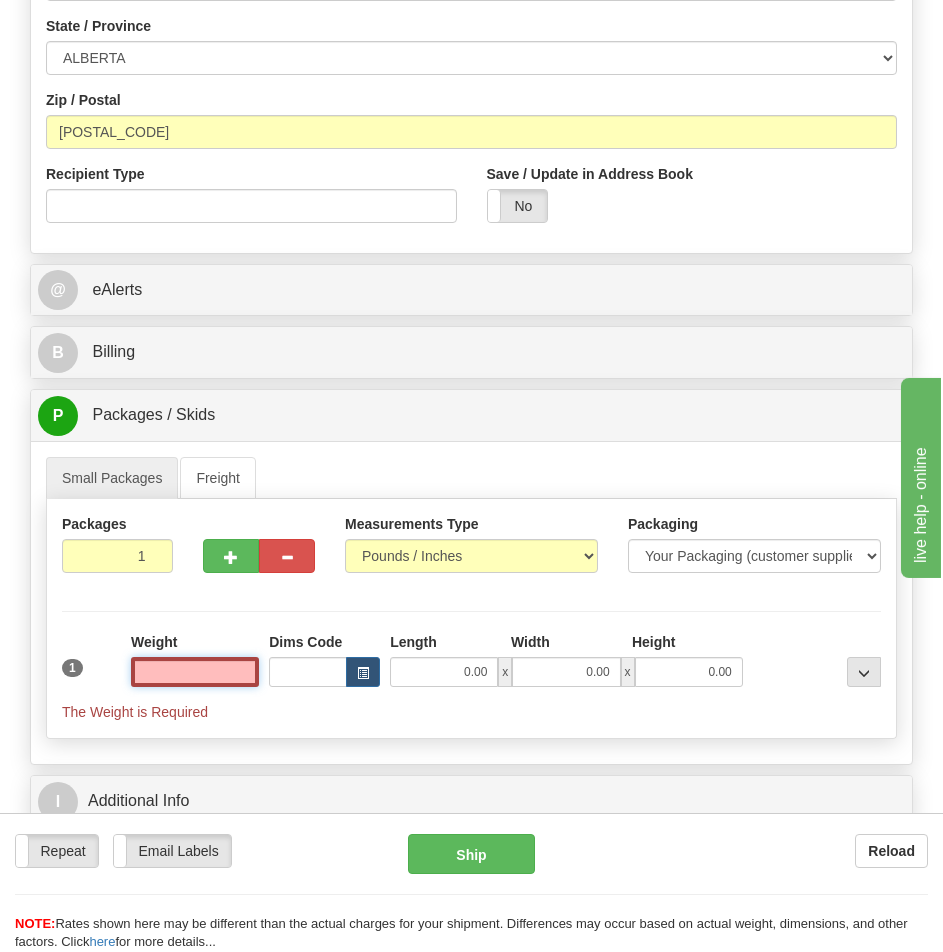 click at bounding box center [195, 672] 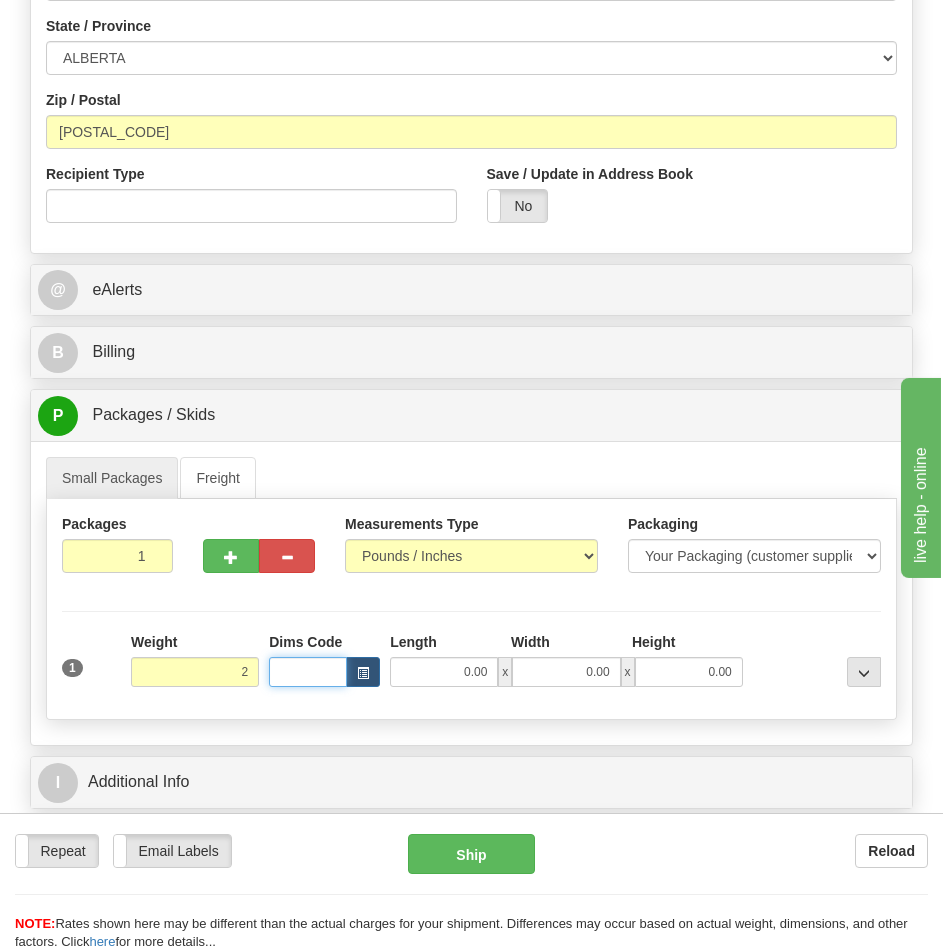 type on "2.00" 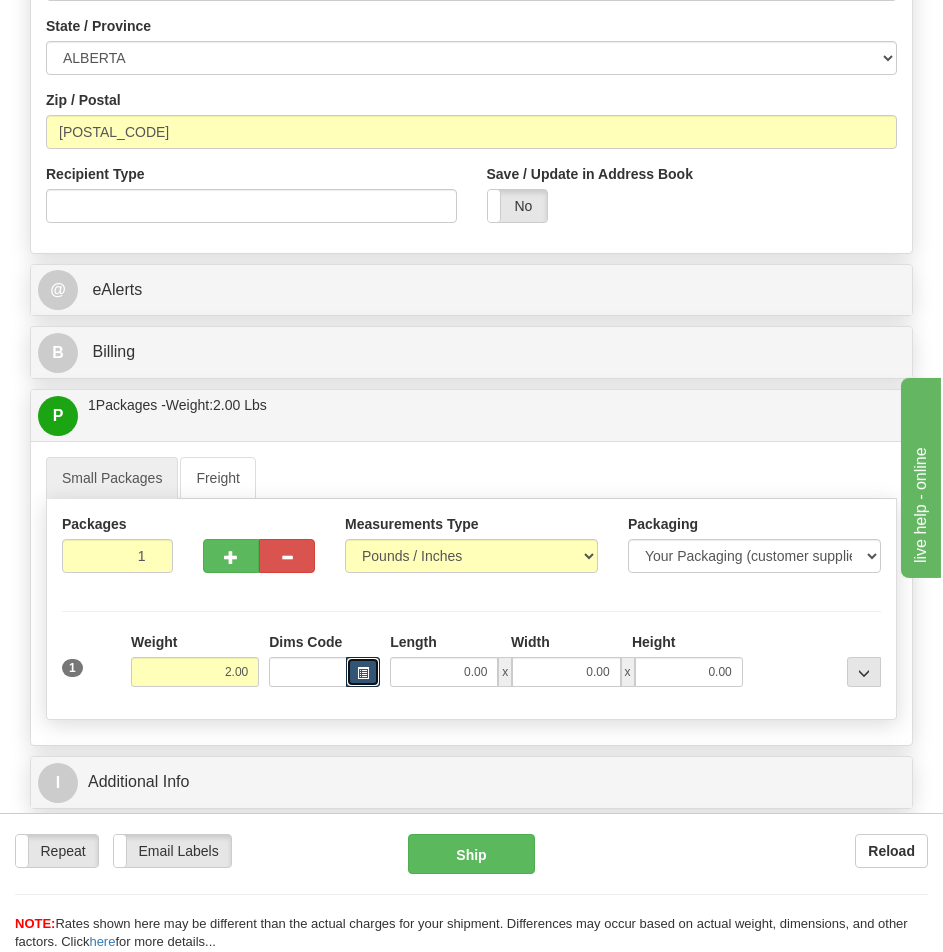 type 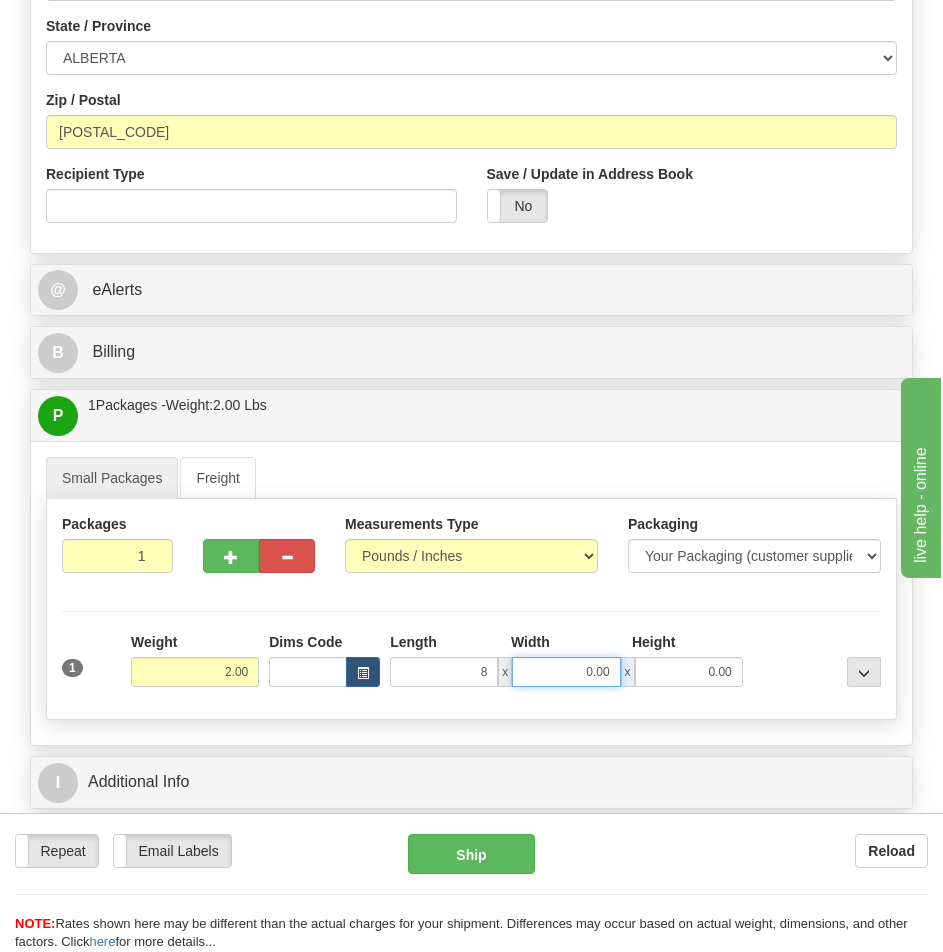type on "8.00" 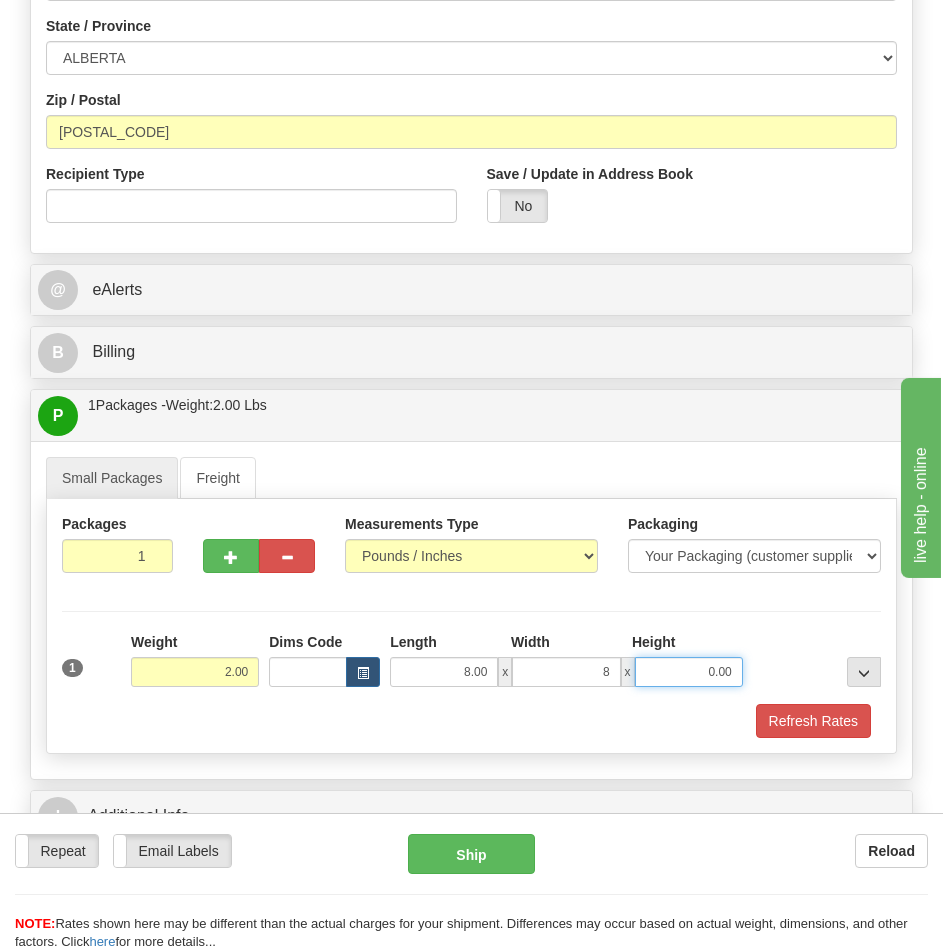 type on "8.00" 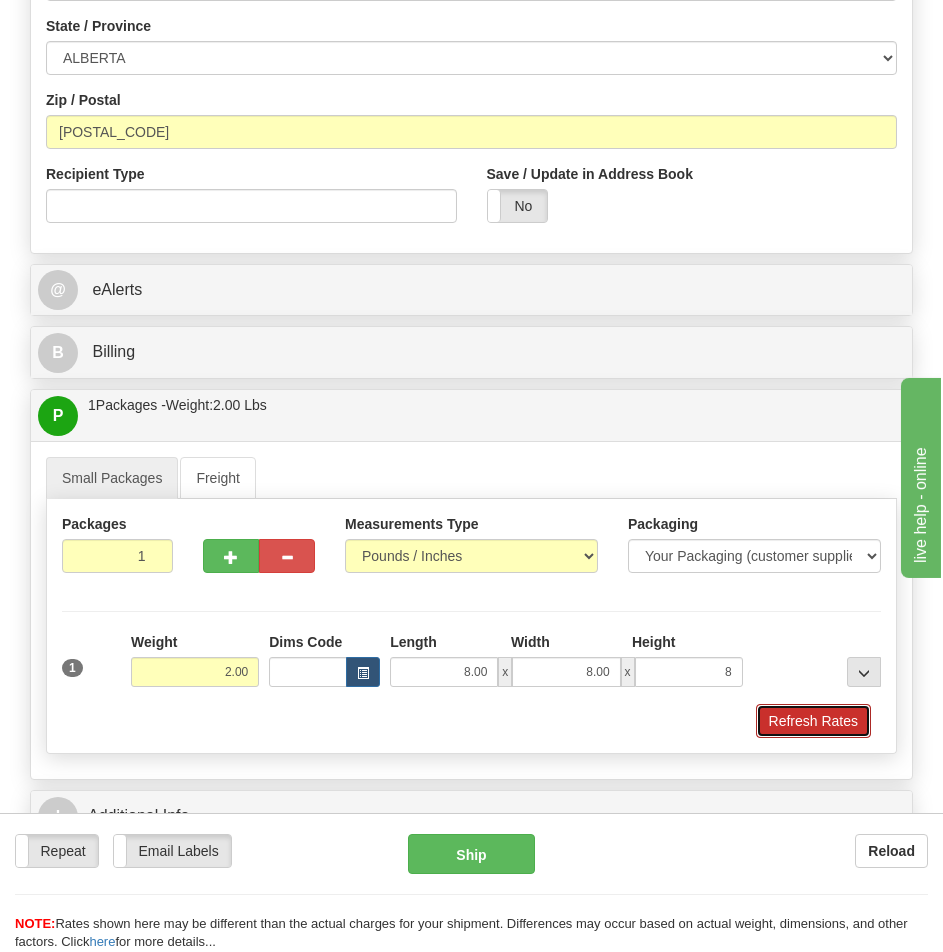 type on "8.00" 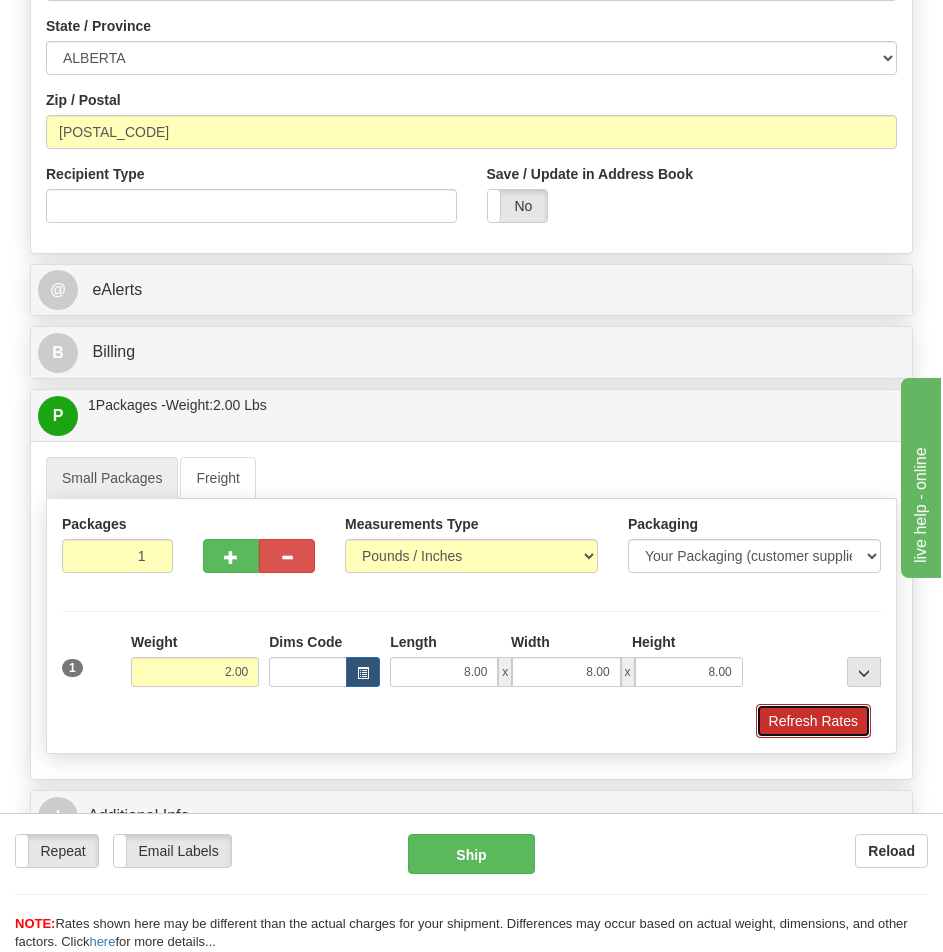 click on "Refresh Rates" at bounding box center (813, 721) 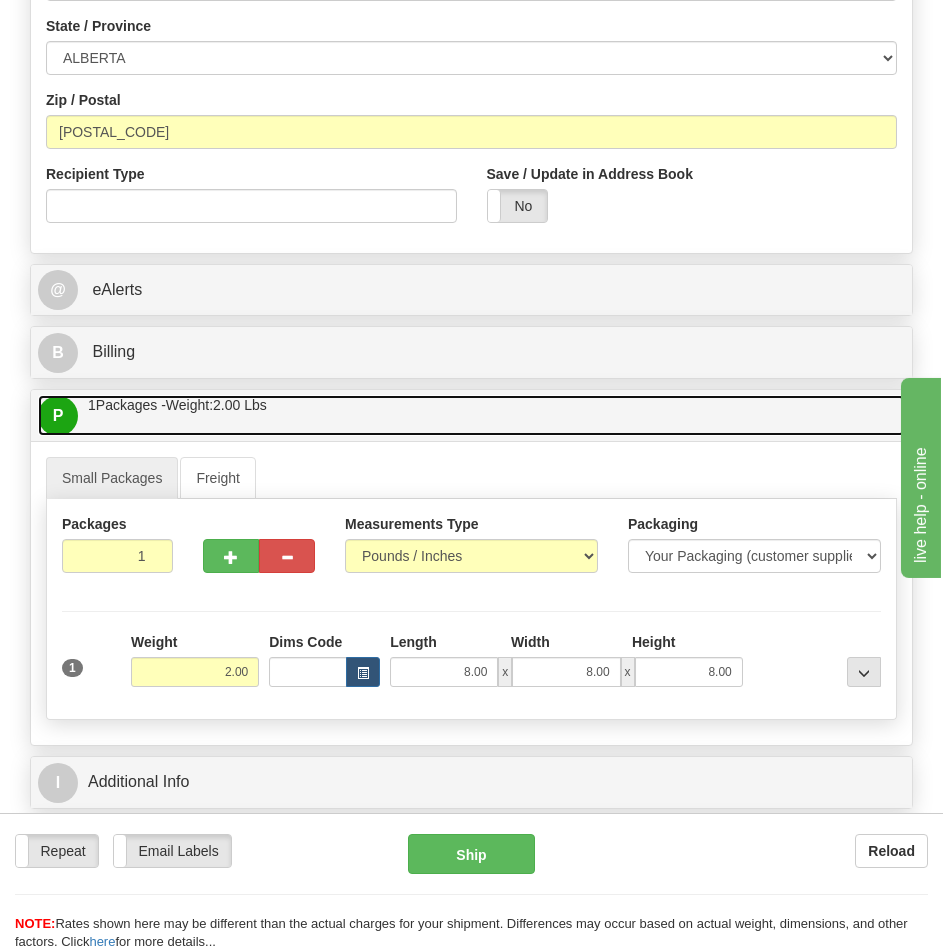 click on "P
Packages / Skids
1
Packages -
Weight:  2.00   Lbs
1
Skids -
Weight:  NaN   Lbs" at bounding box center (471, 415) 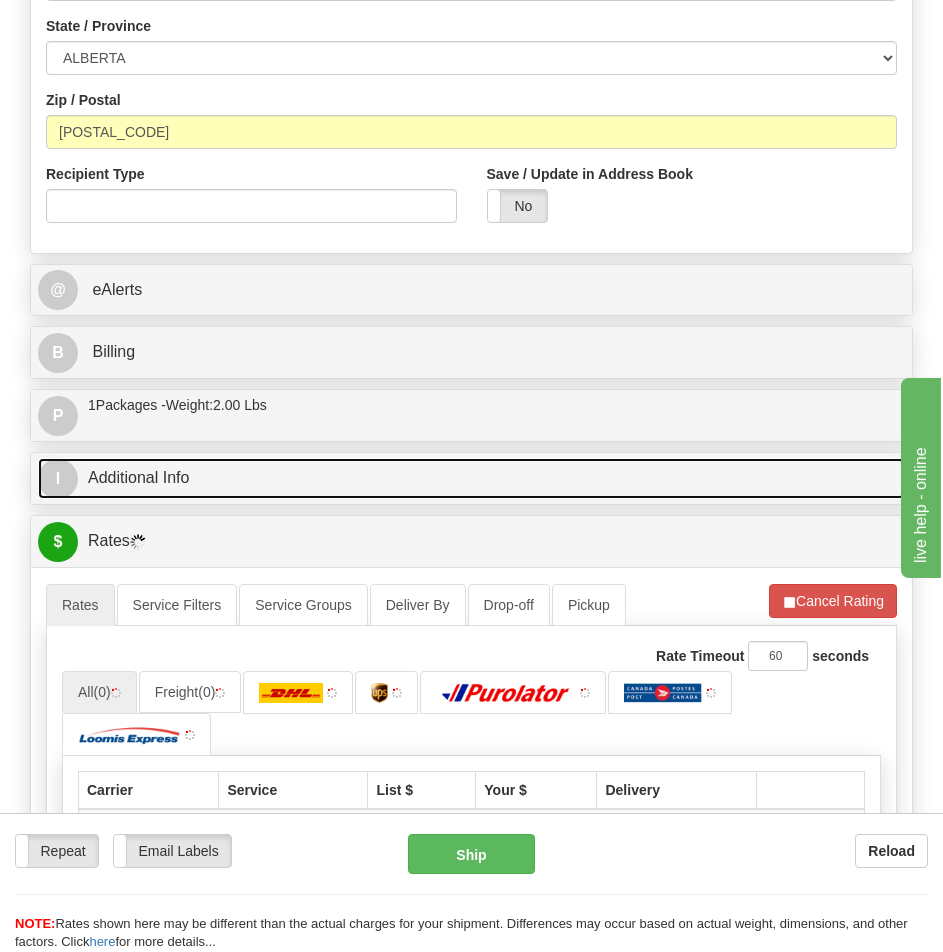click on "I Additional Info" at bounding box center (471, 478) 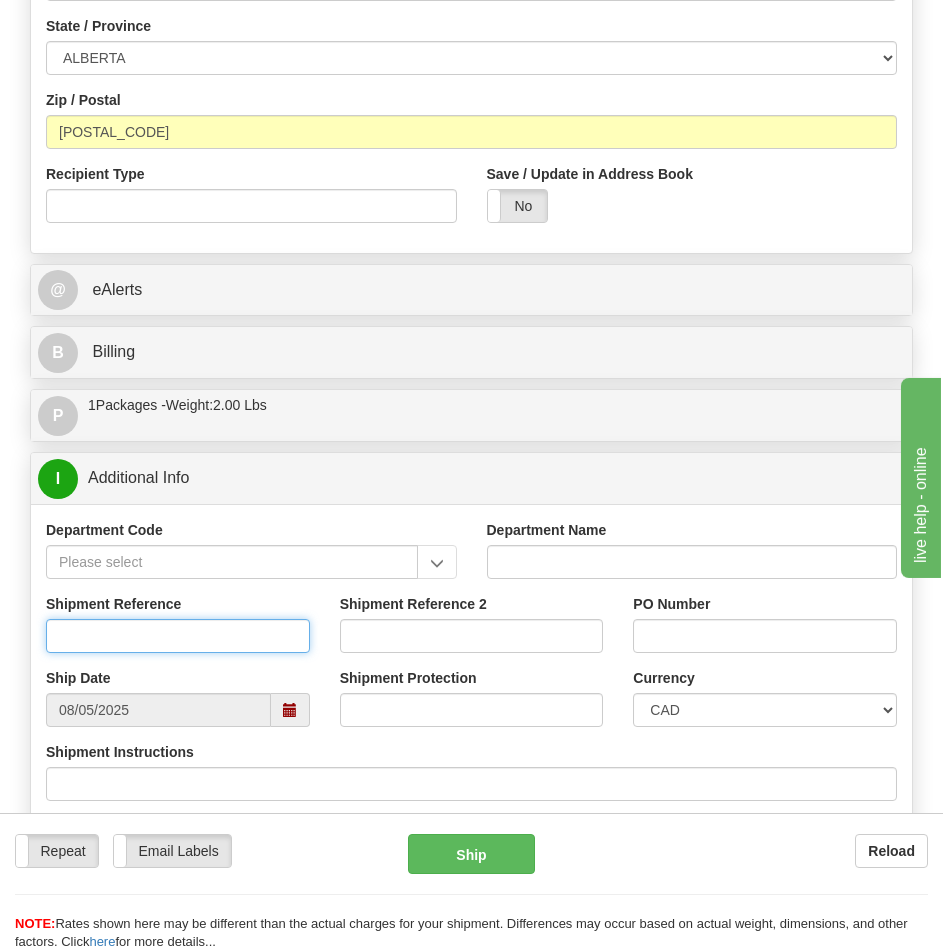 click on "Shipment Reference" at bounding box center [178, 636] 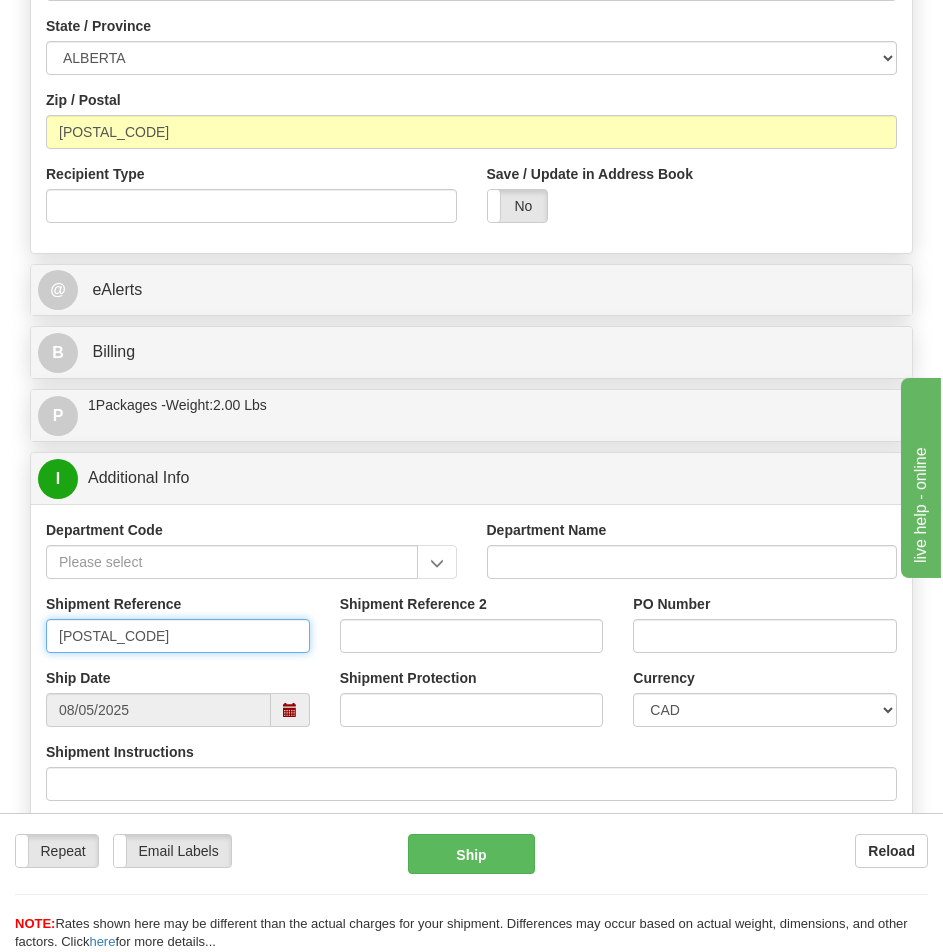 type on "S44213-30028" 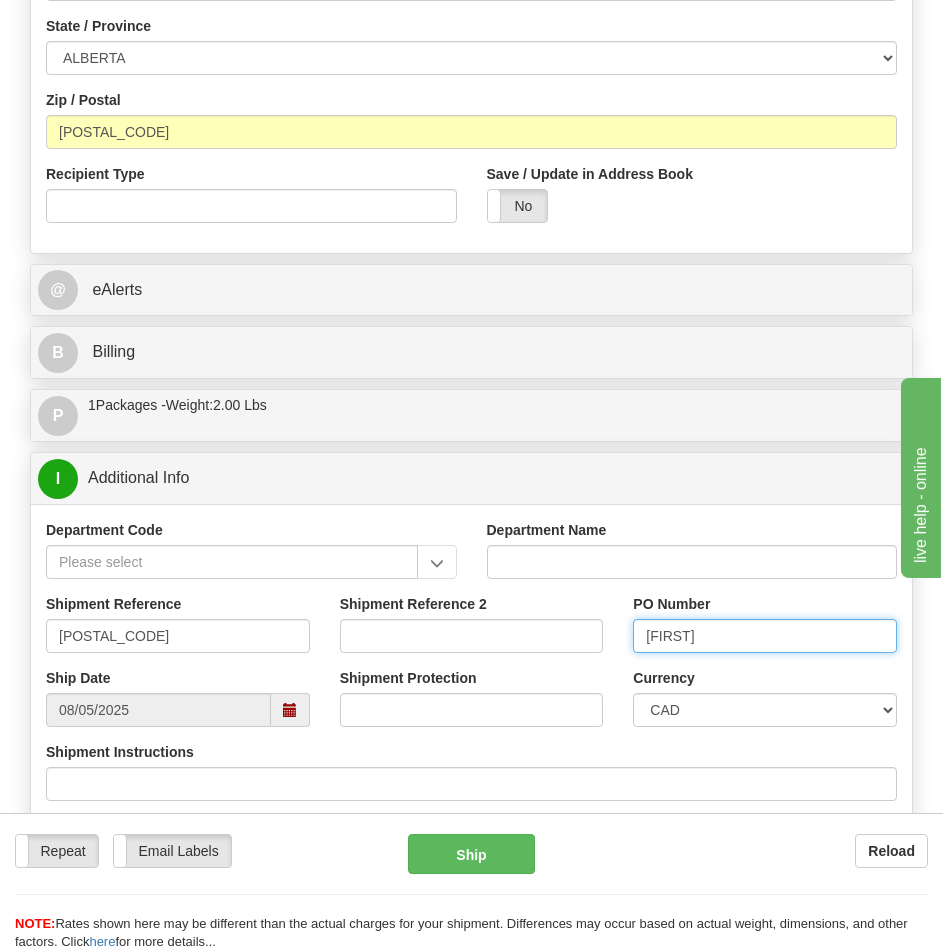 type on "Richie" 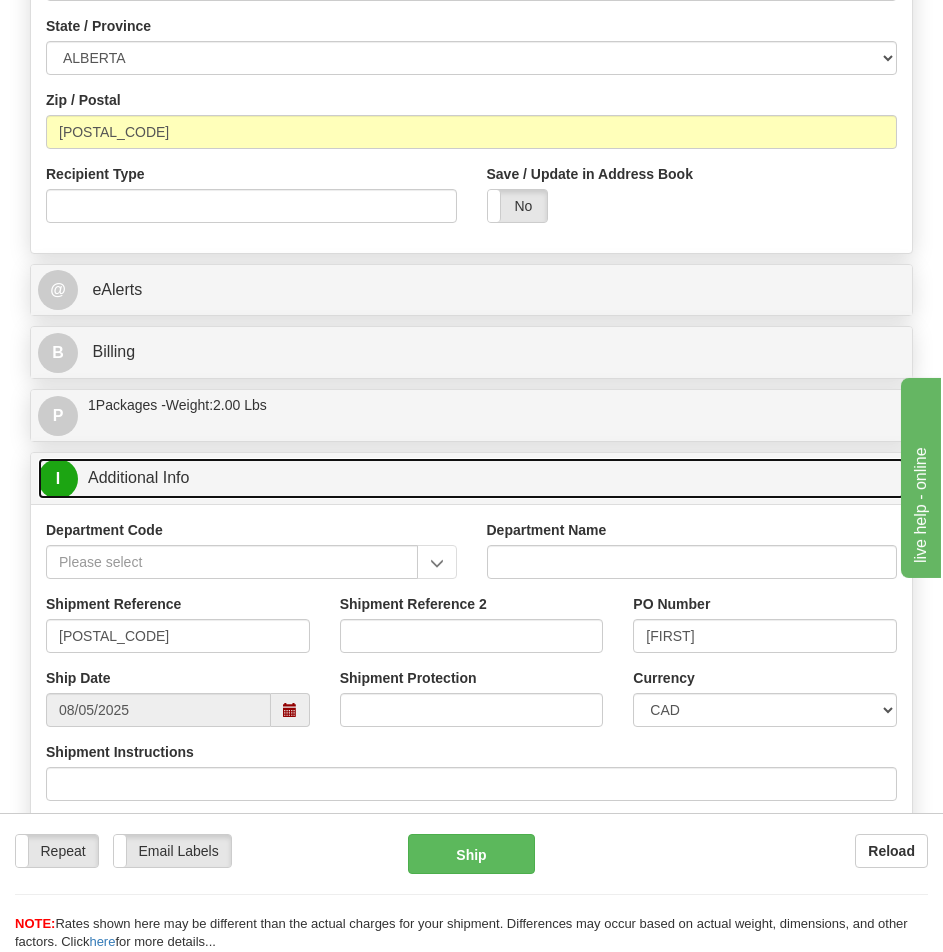 click on "I Additional Info" at bounding box center (471, 478) 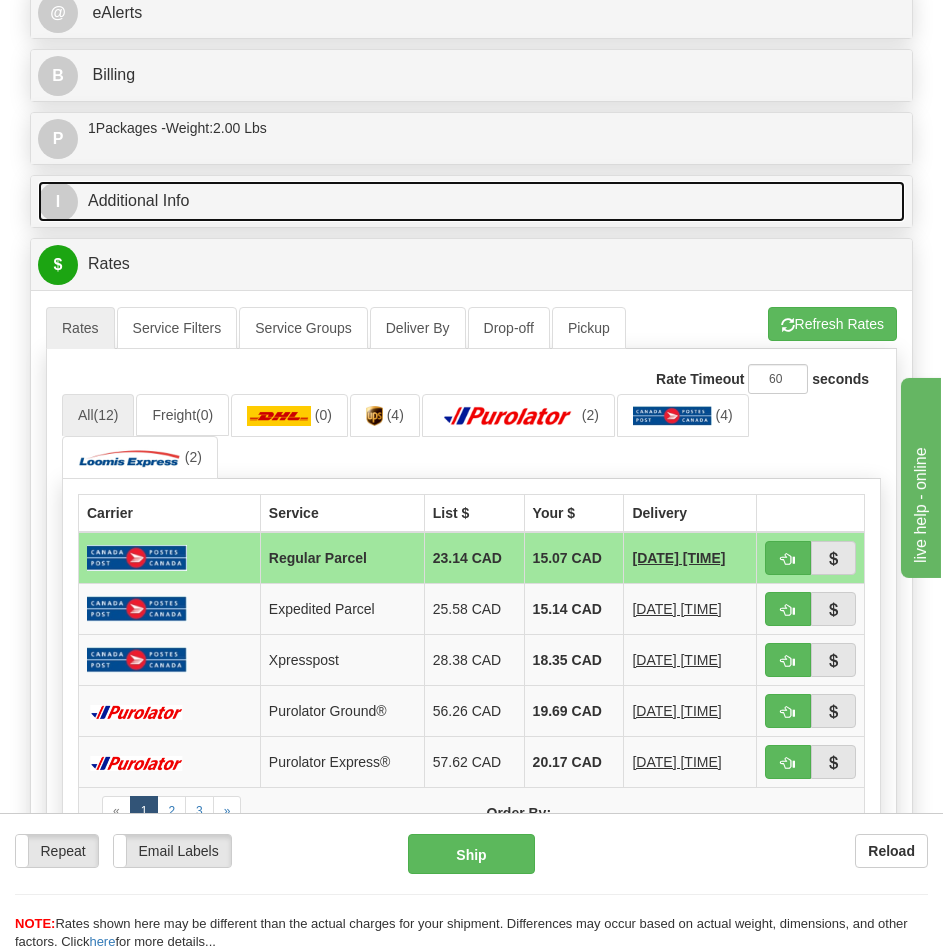 scroll, scrollTop: 1418, scrollLeft: 0, axis: vertical 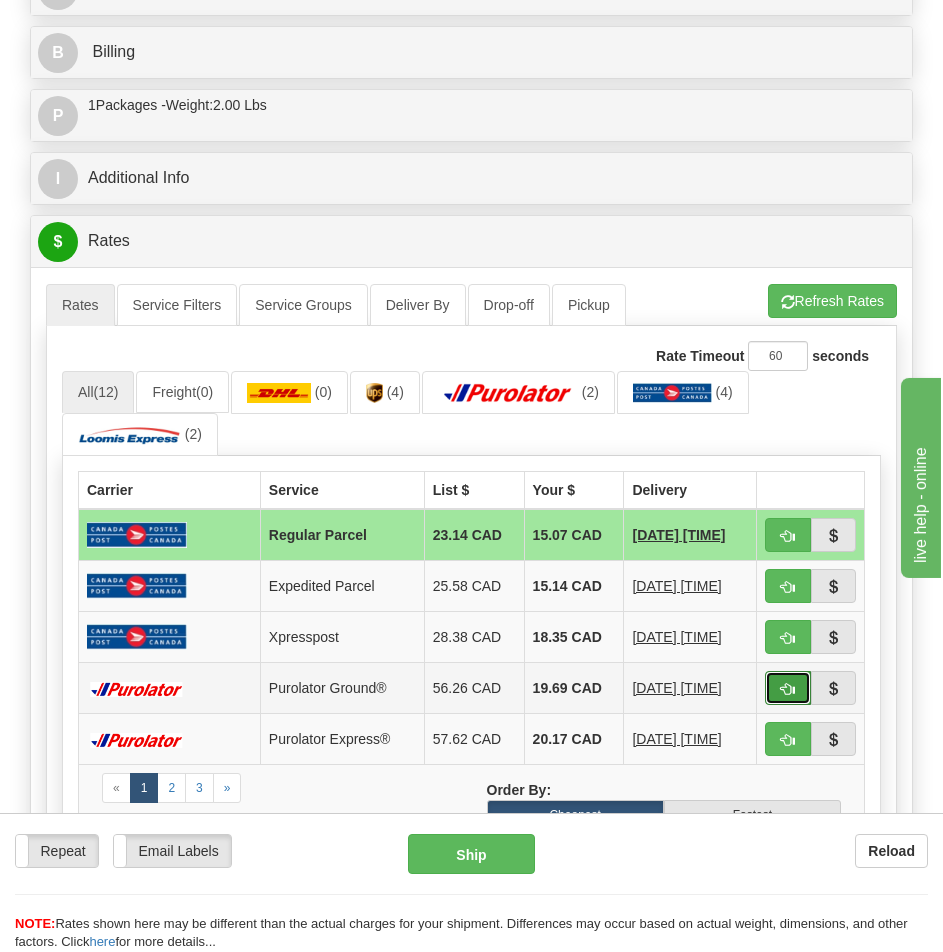click at bounding box center (788, 689) 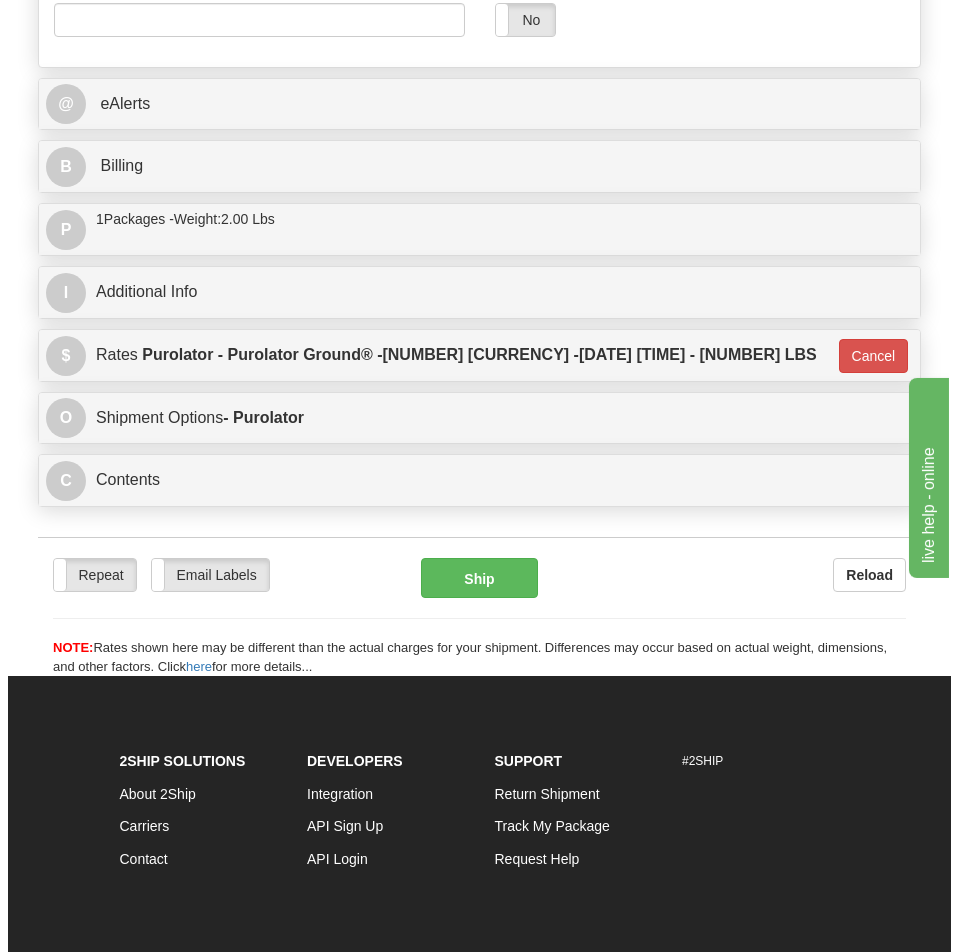 scroll, scrollTop: 1318, scrollLeft: 0, axis: vertical 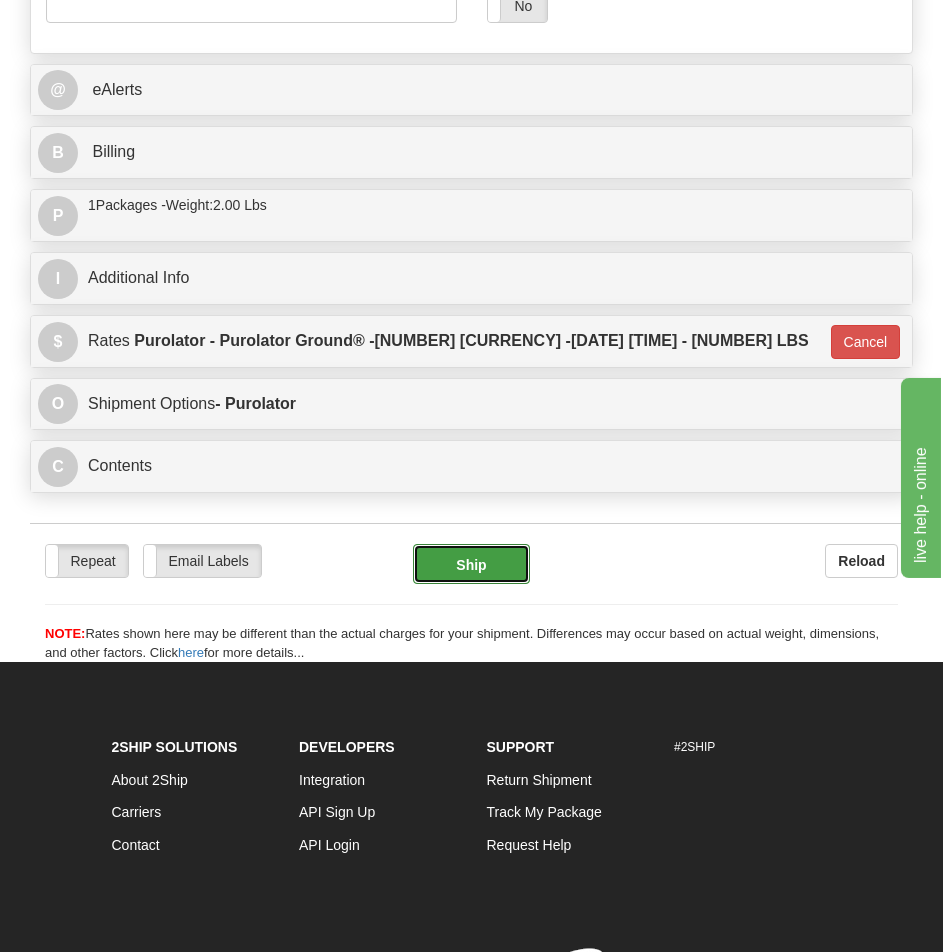 click on "Ship" at bounding box center [471, 564] 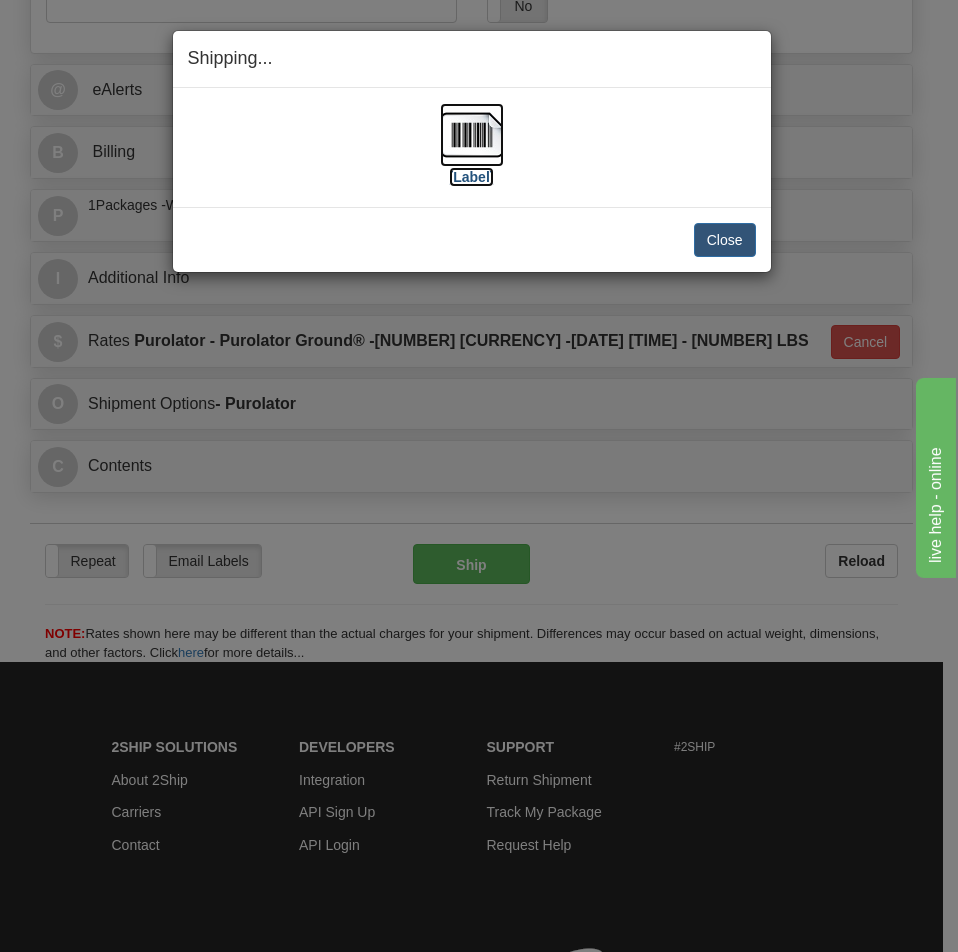 click at bounding box center (472, 135) 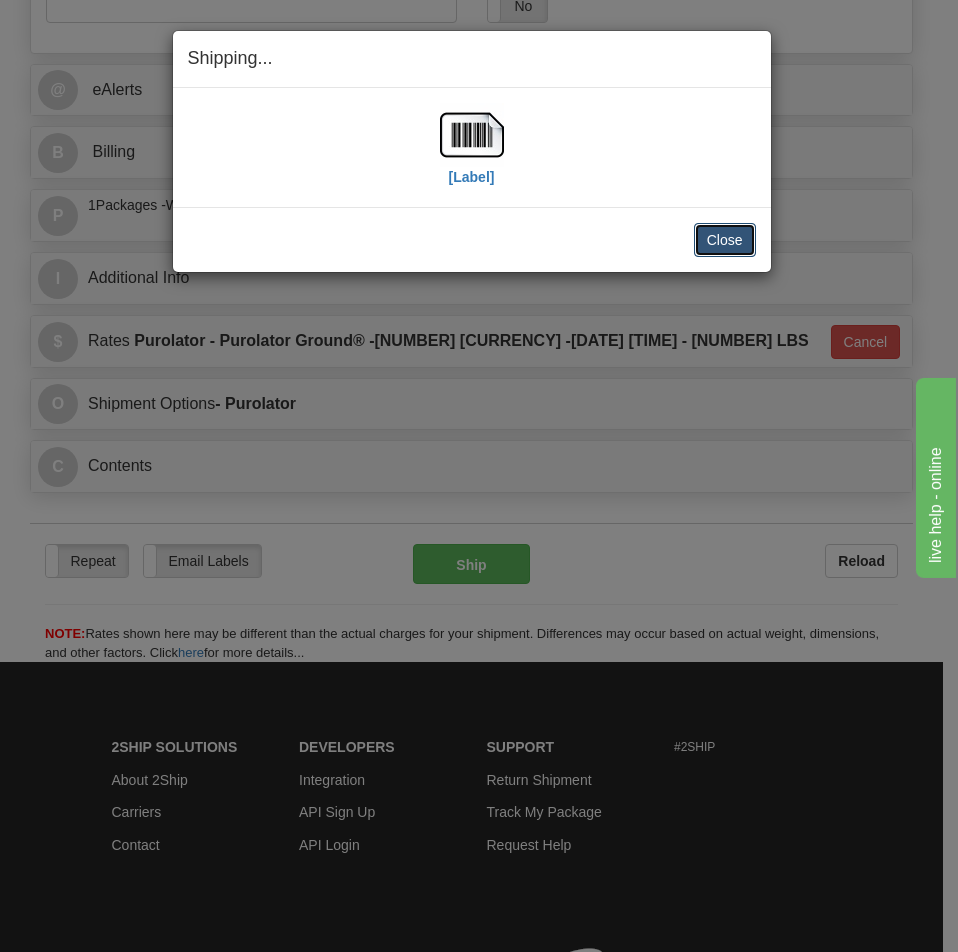 click on "Close" at bounding box center [725, 240] 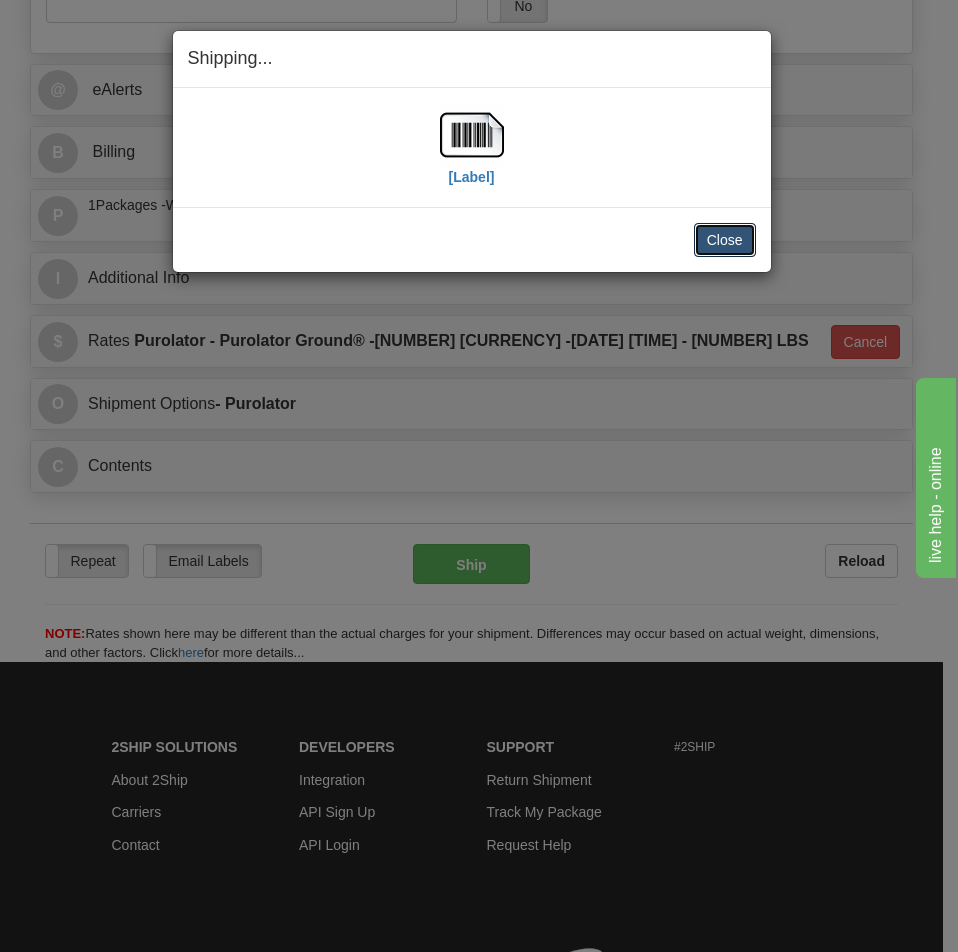 type 